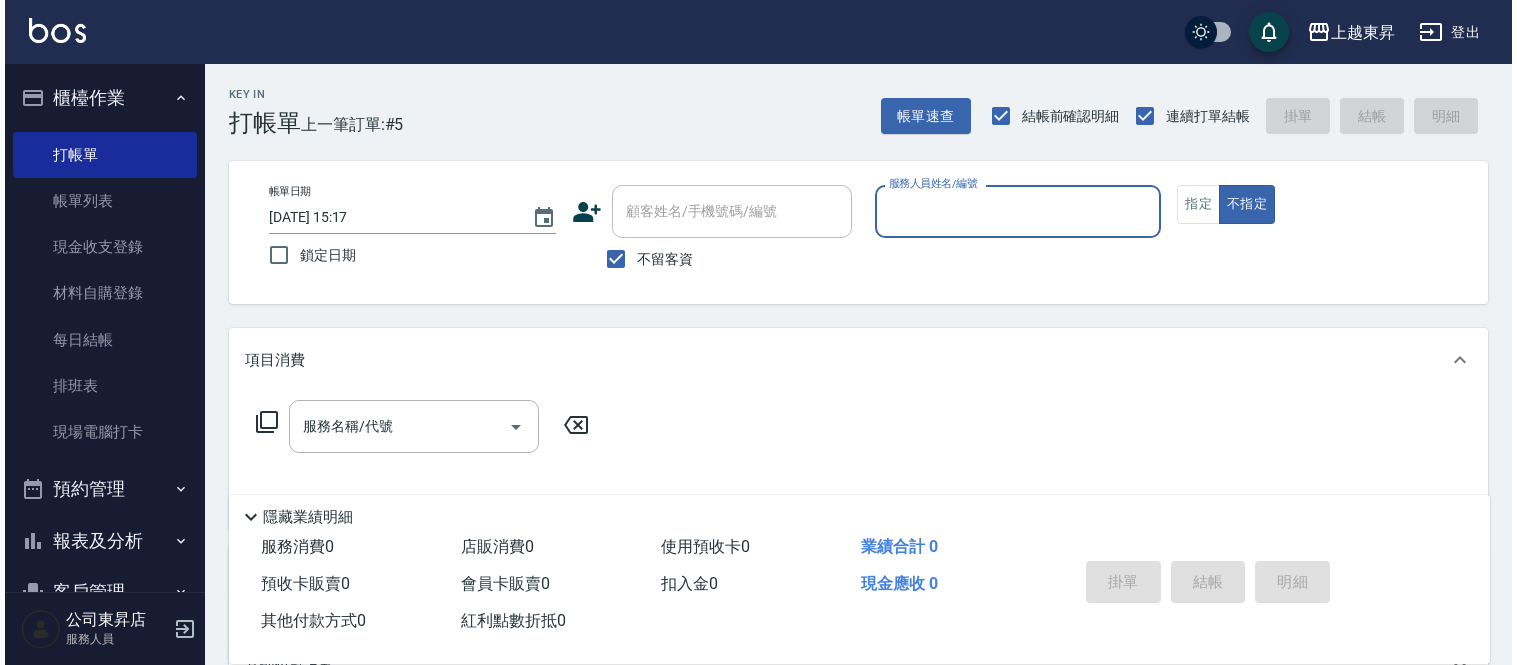 scroll, scrollTop: 0, scrollLeft: 0, axis: both 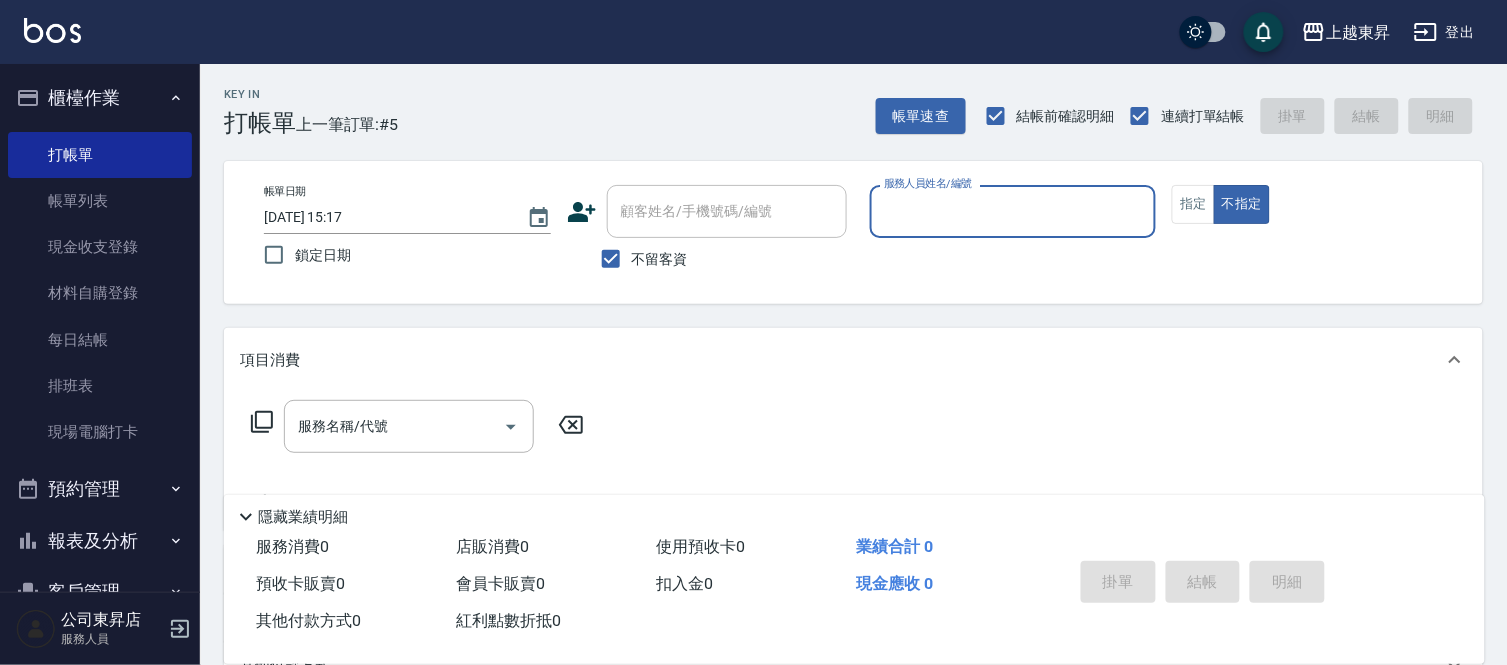 click on "帳單列表" at bounding box center (100, 201) 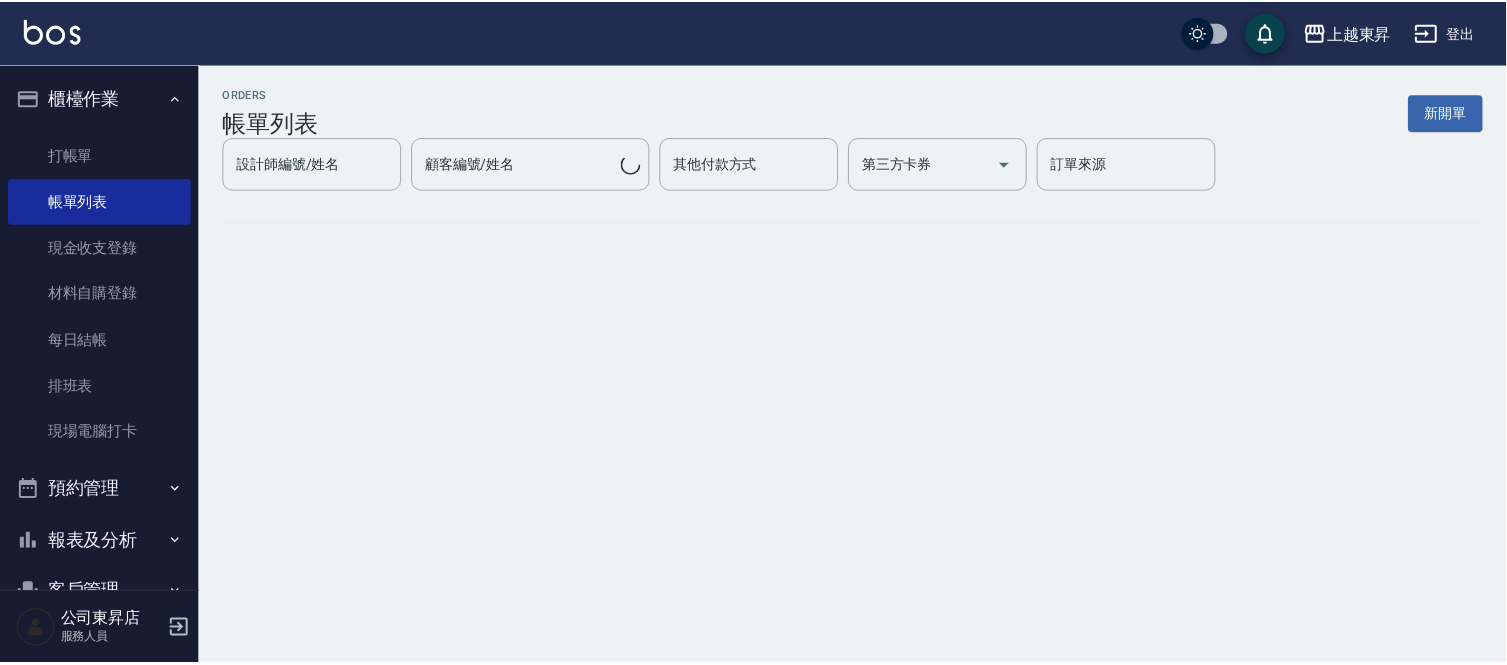 scroll, scrollTop: 100, scrollLeft: 0, axis: vertical 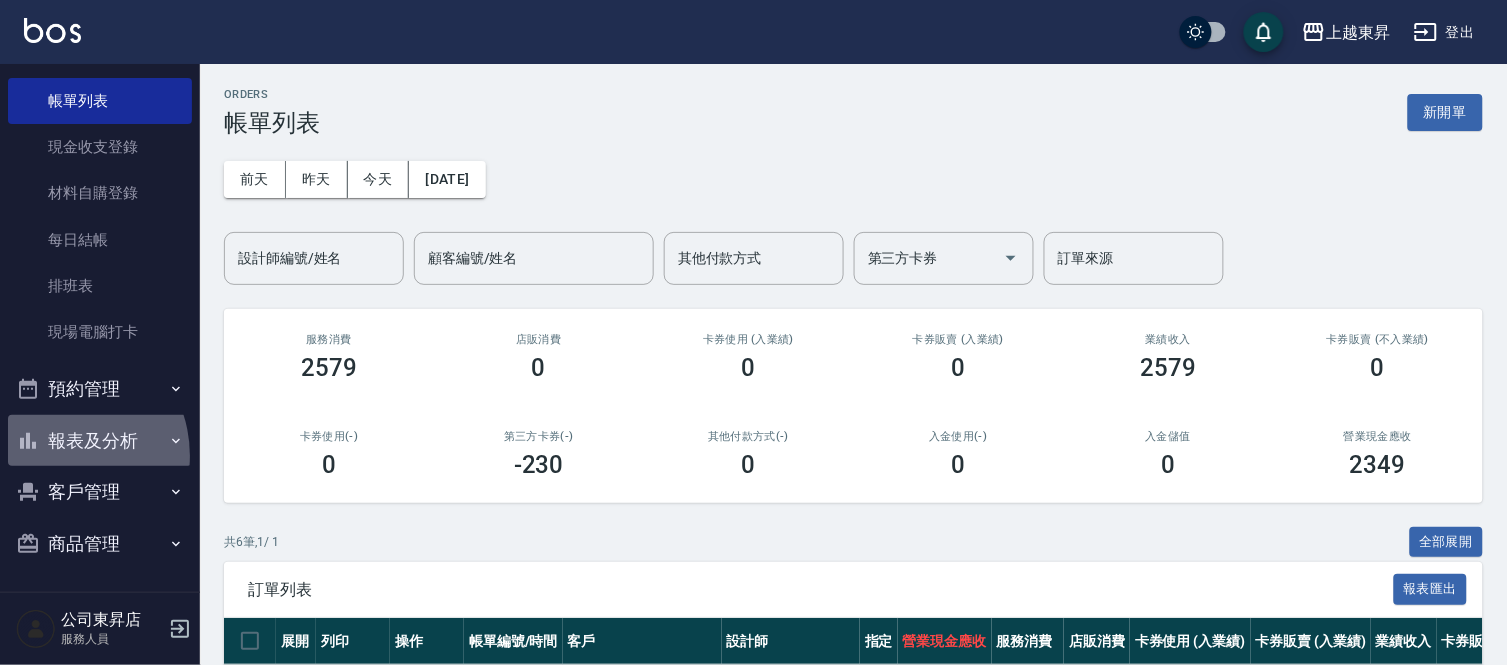 click on "報表及分析" at bounding box center [100, 441] 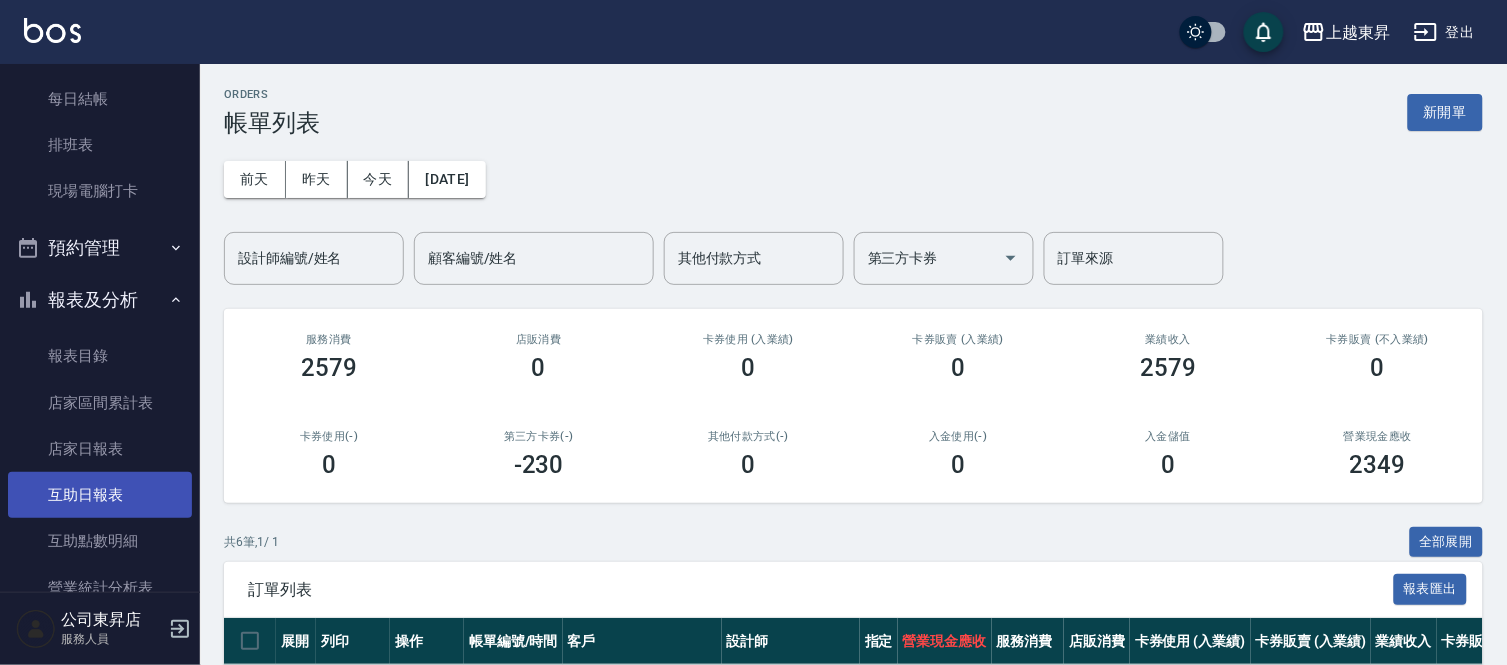 scroll, scrollTop: 322, scrollLeft: 0, axis: vertical 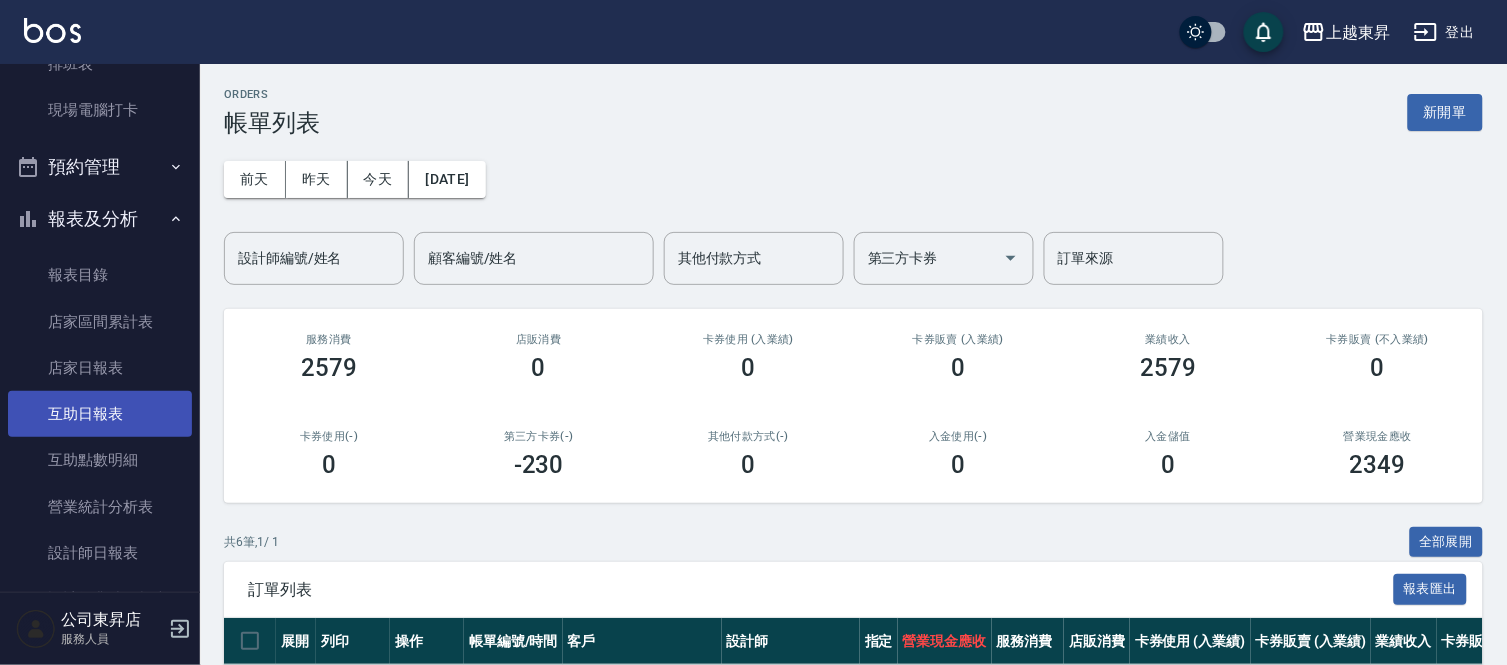 click on "互助日報表" at bounding box center [100, 414] 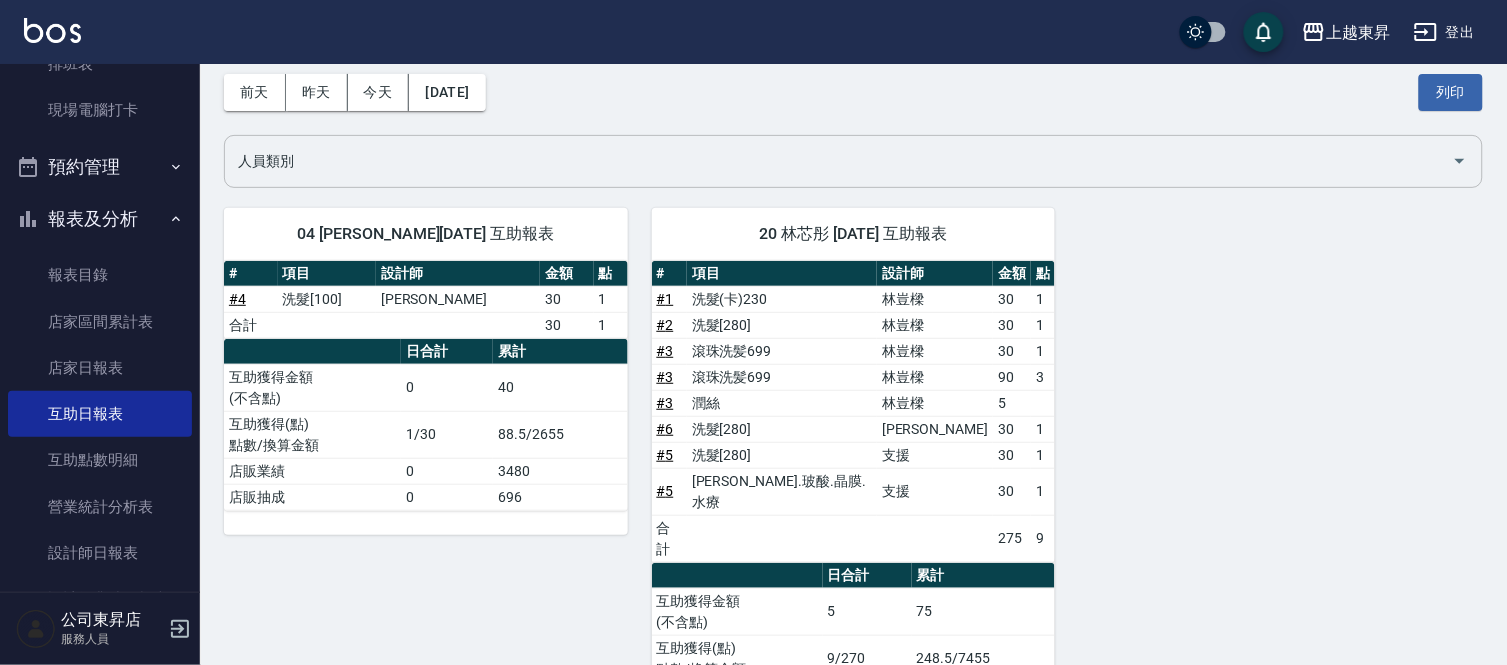 scroll, scrollTop: 52, scrollLeft: 0, axis: vertical 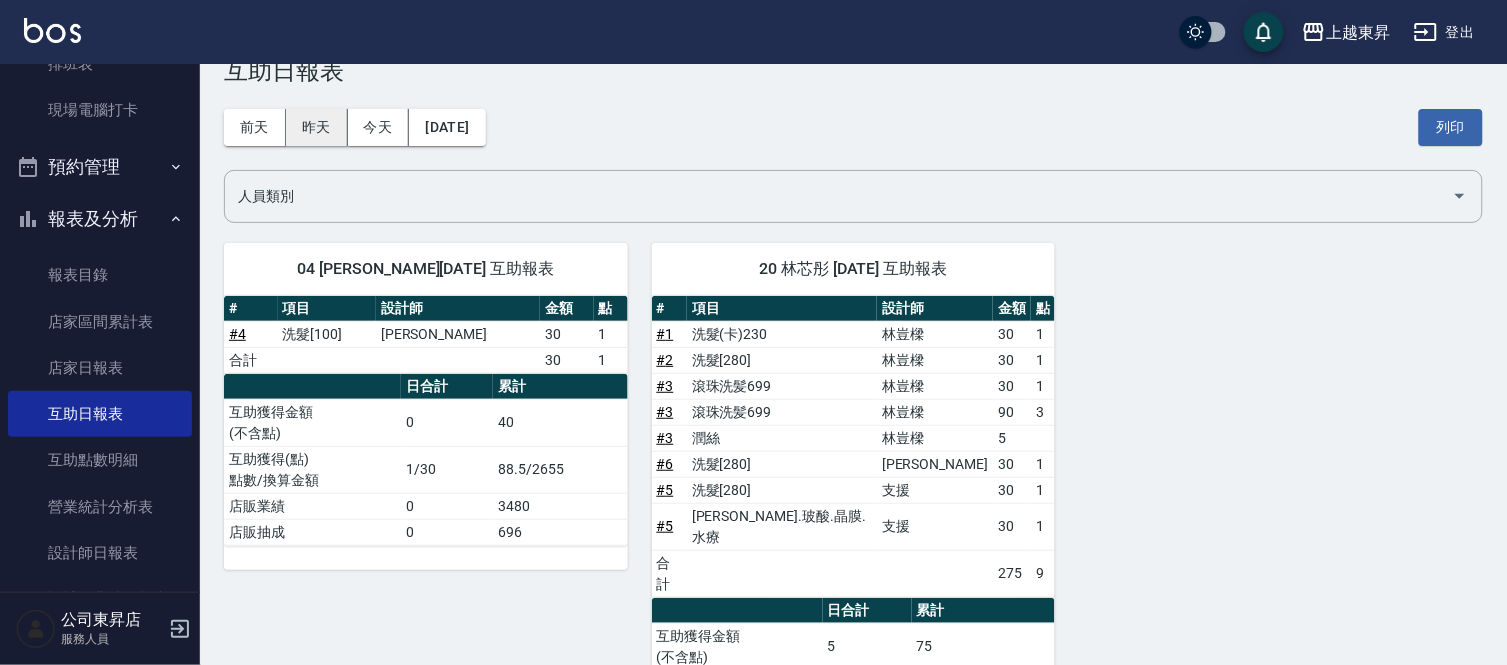 click on "昨天" at bounding box center [317, 127] 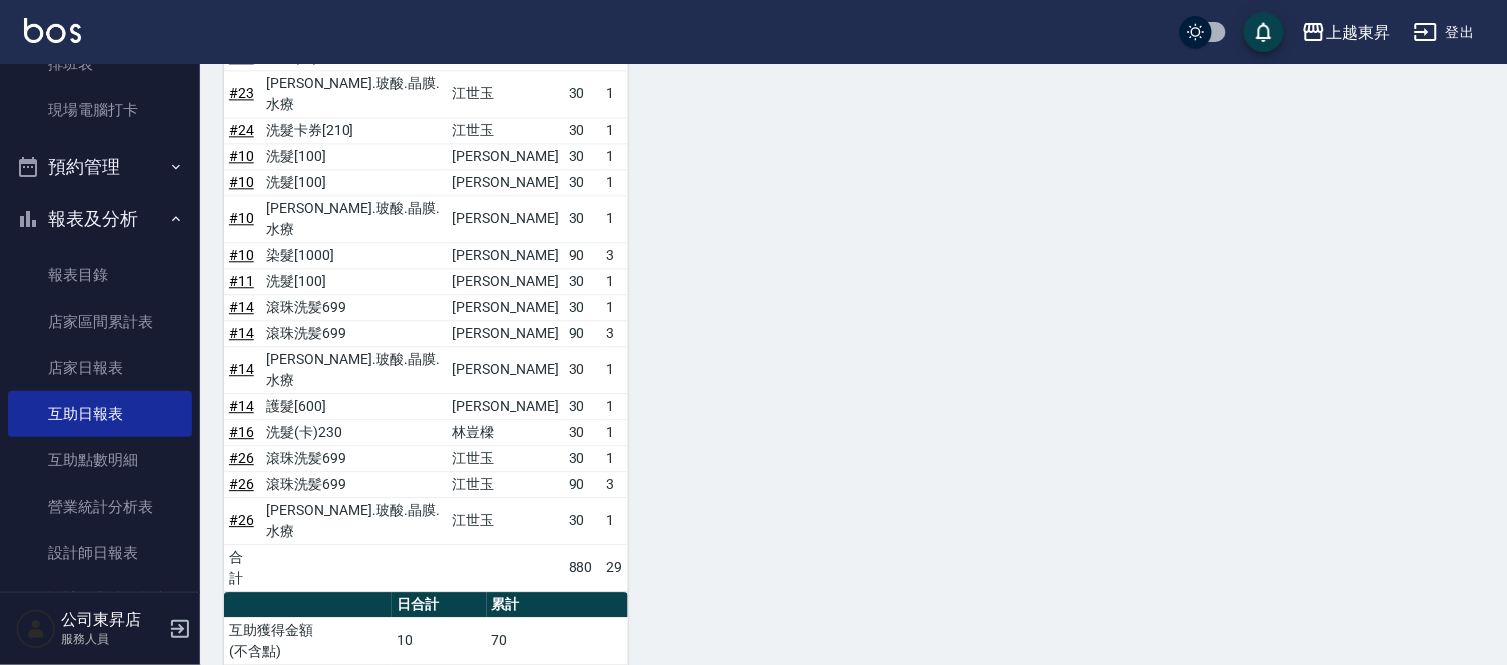 scroll, scrollTop: 1142, scrollLeft: 0, axis: vertical 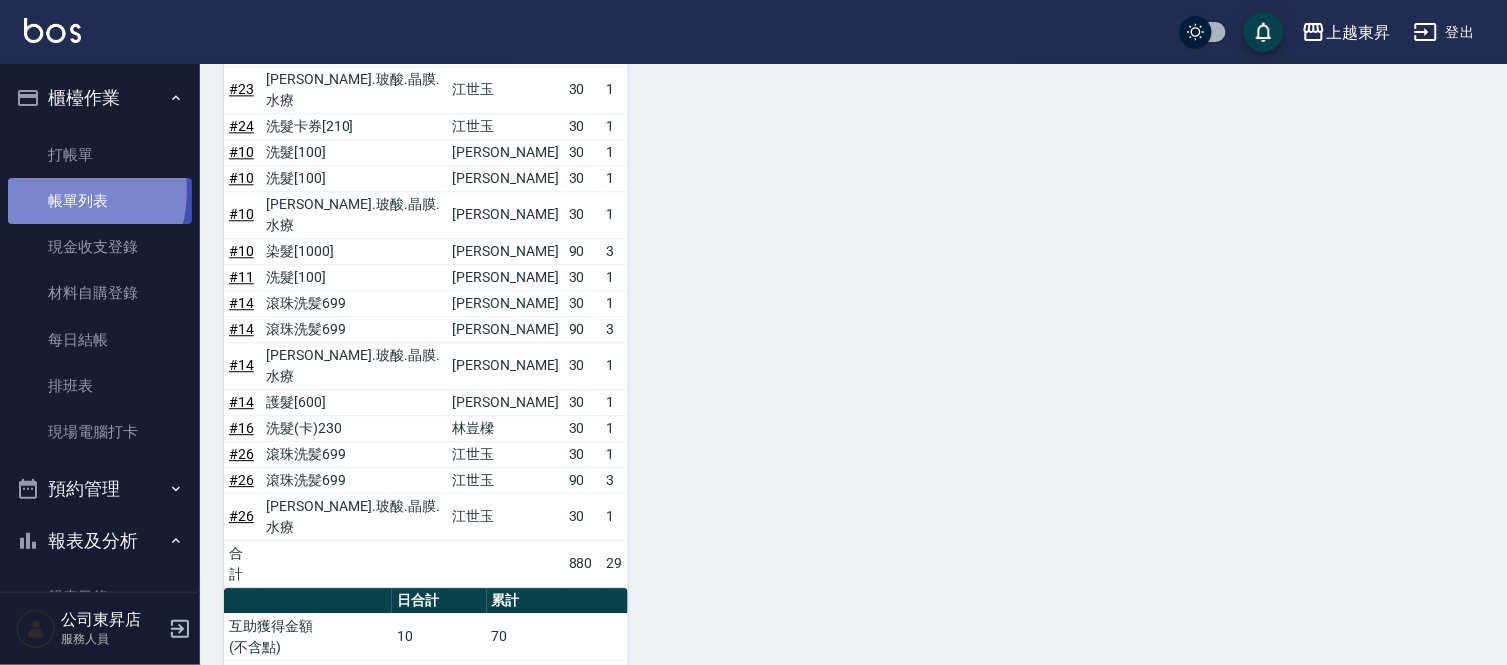 drag, startPoint x: 57, startPoint y: 192, endPoint x: 14, endPoint y: 204, distance: 44.64303 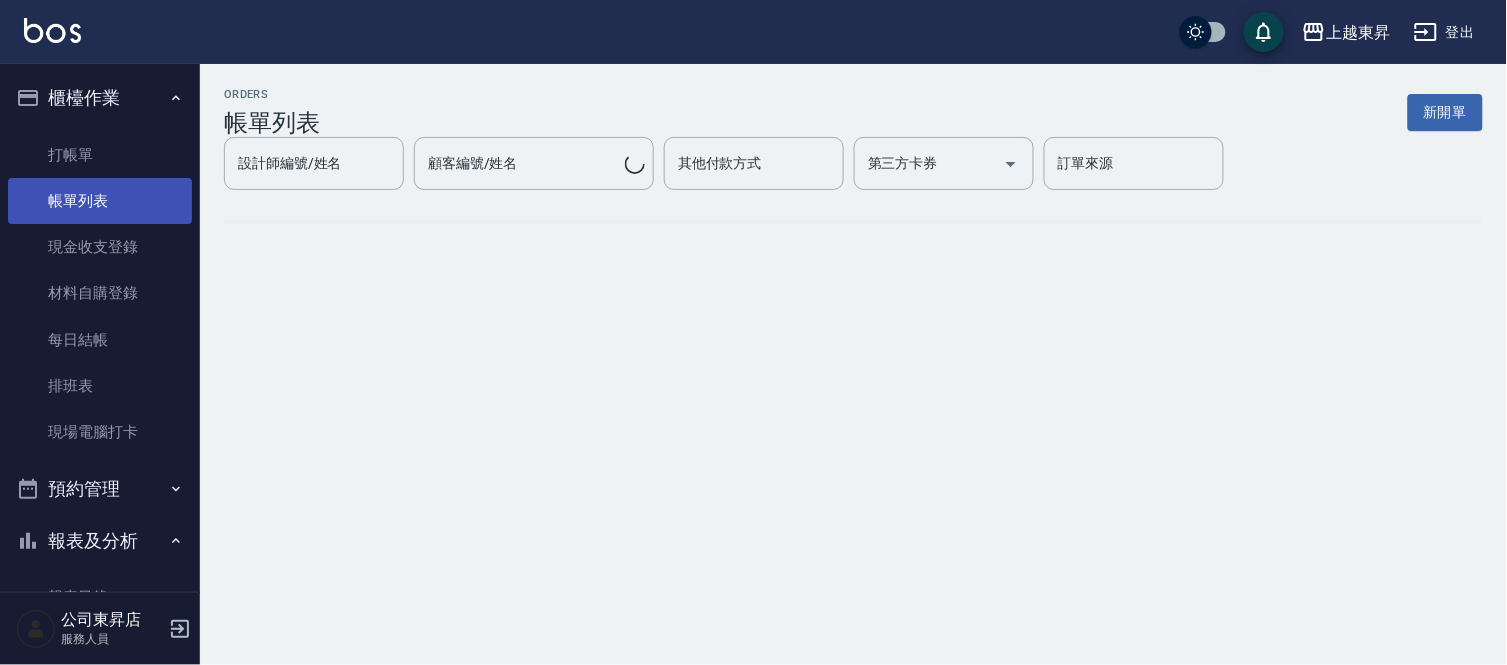 scroll, scrollTop: 0, scrollLeft: 0, axis: both 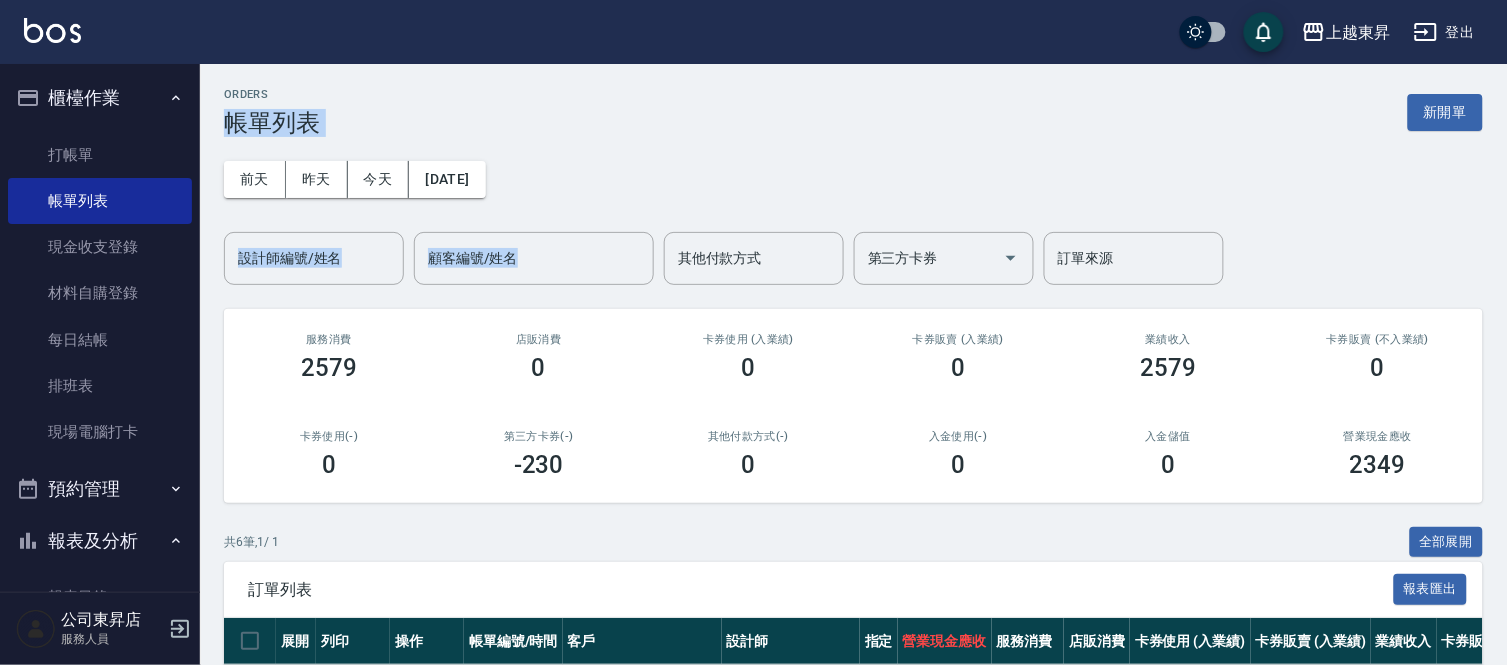 drag, startPoint x: 220, startPoint y: 114, endPoint x: 711, endPoint y: 163, distance: 493.43896 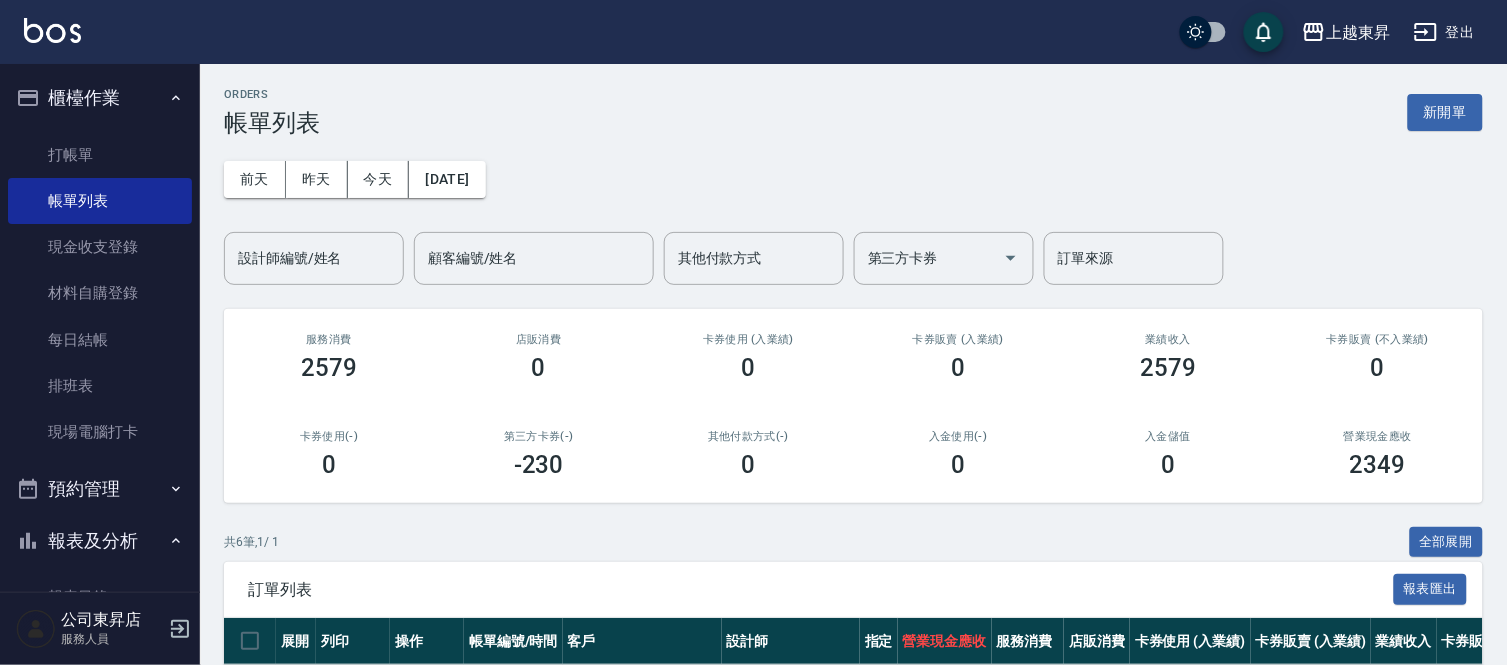 drag, startPoint x: 705, startPoint y: 175, endPoint x: 691, endPoint y: 168, distance: 15.652476 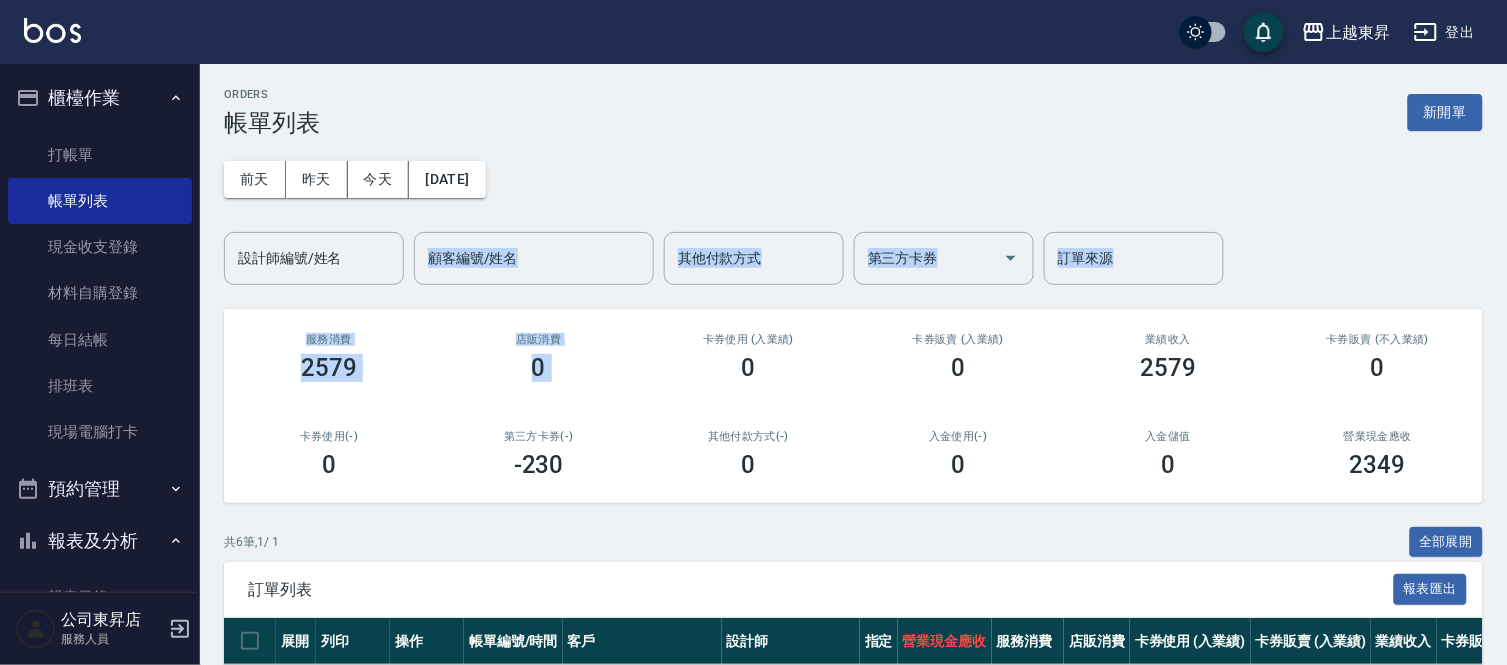 drag, startPoint x: 691, startPoint y: 168, endPoint x: 682, endPoint y: 348, distance: 180.22485 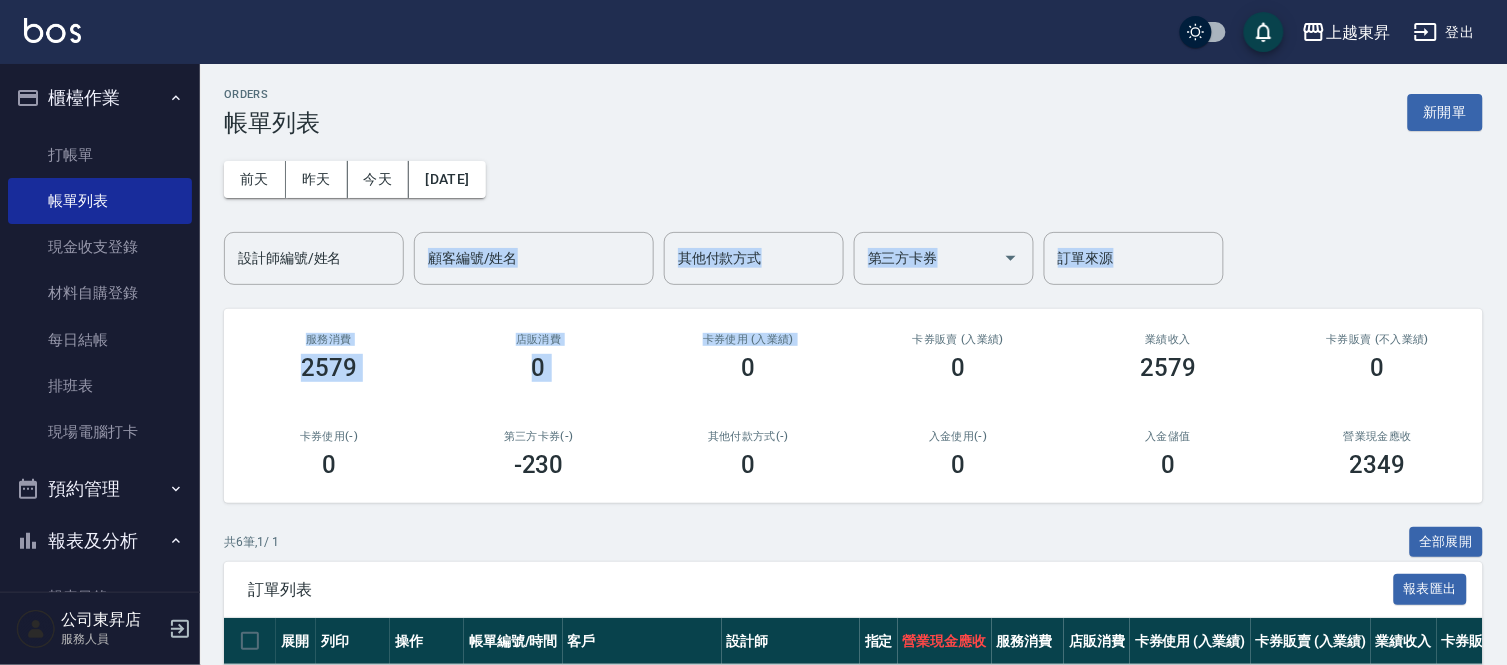 click on "[DATE] [DATE] [DATE] [DATE] 設計師編號/姓名 設計師編號/姓名 顧客編號/姓名 顧客編號/姓名 其他付款方式 其他付款方式 第三方卡券 第三方卡券 訂單來源 訂單來源" at bounding box center (853, 211) 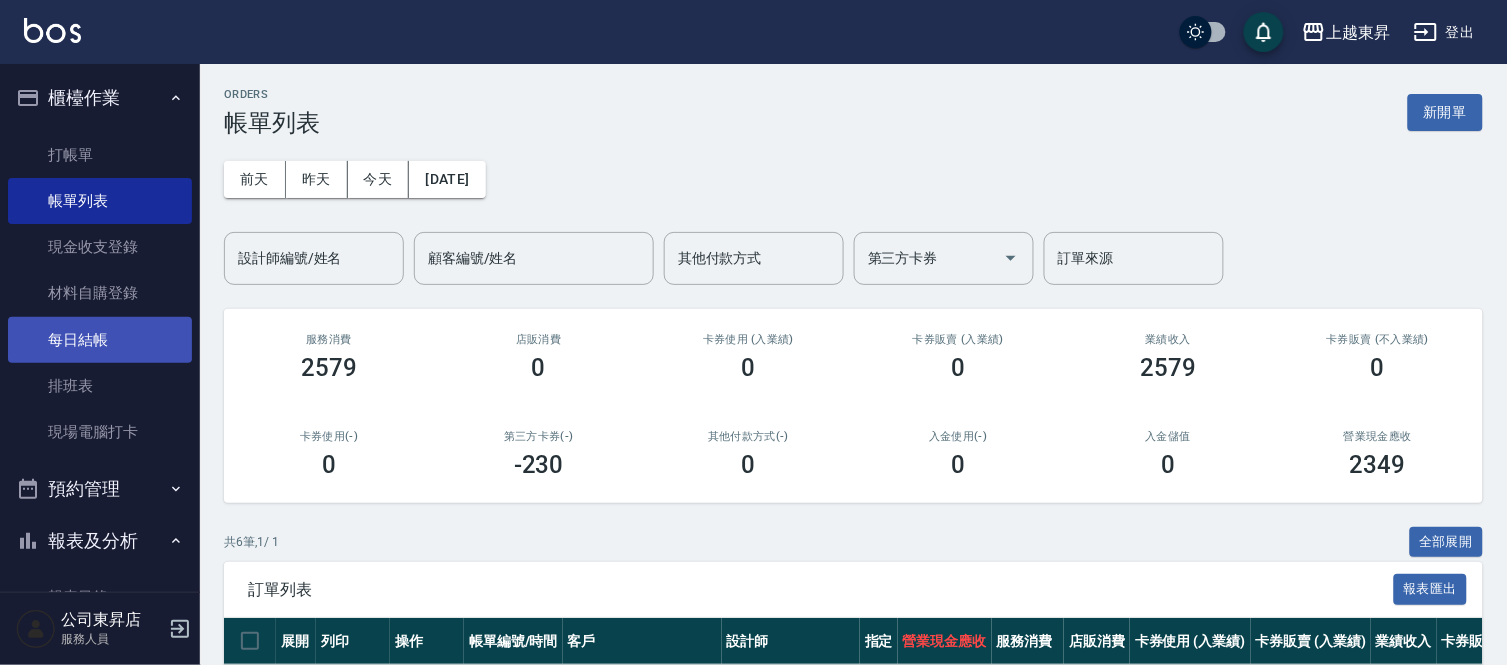 click on "每日結帳" at bounding box center [100, 340] 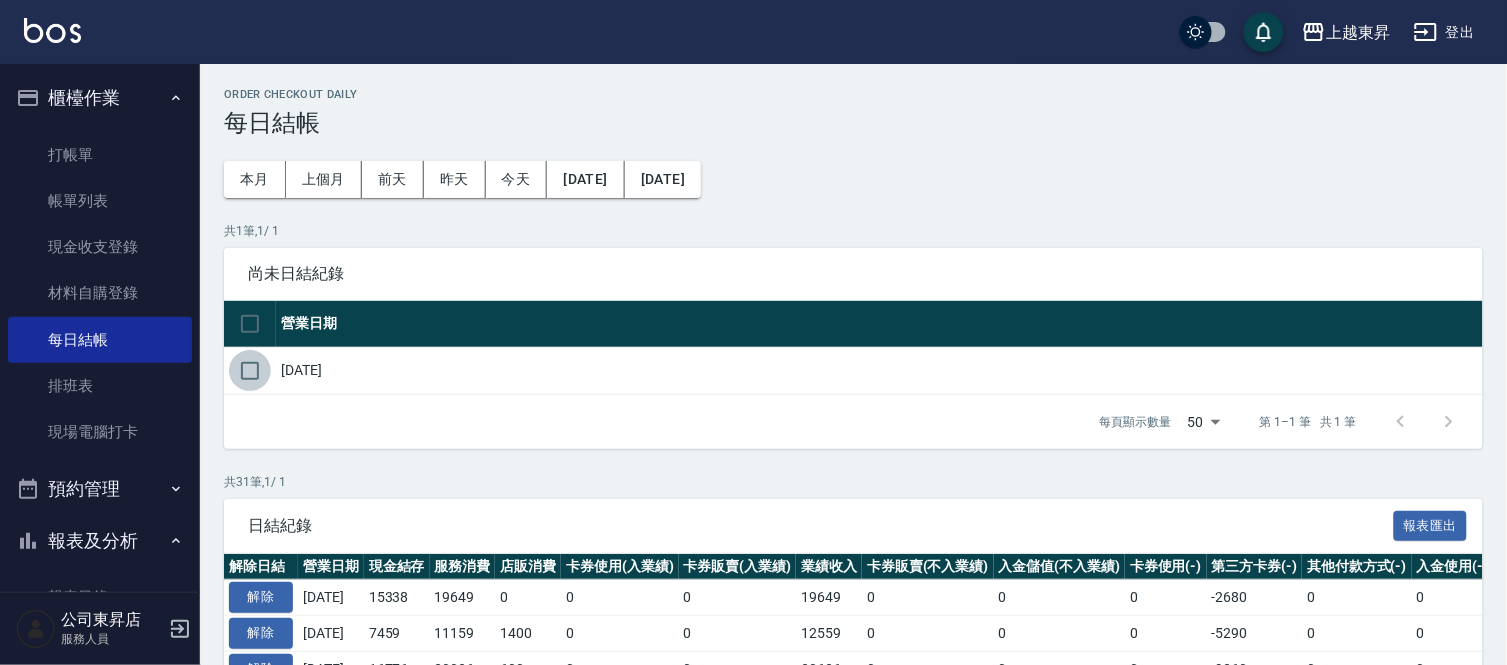 click at bounding box center (250, 371) 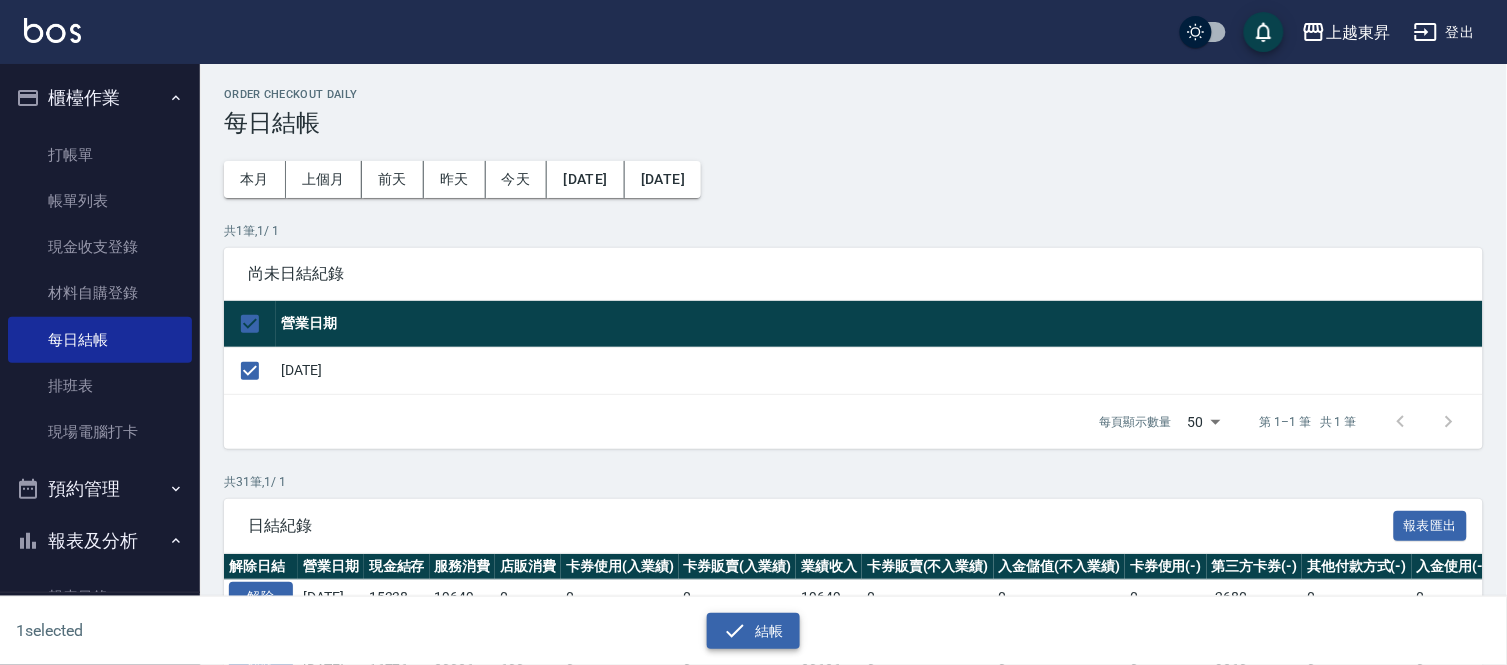 click on "結帳" at bounding box center (753, 631) 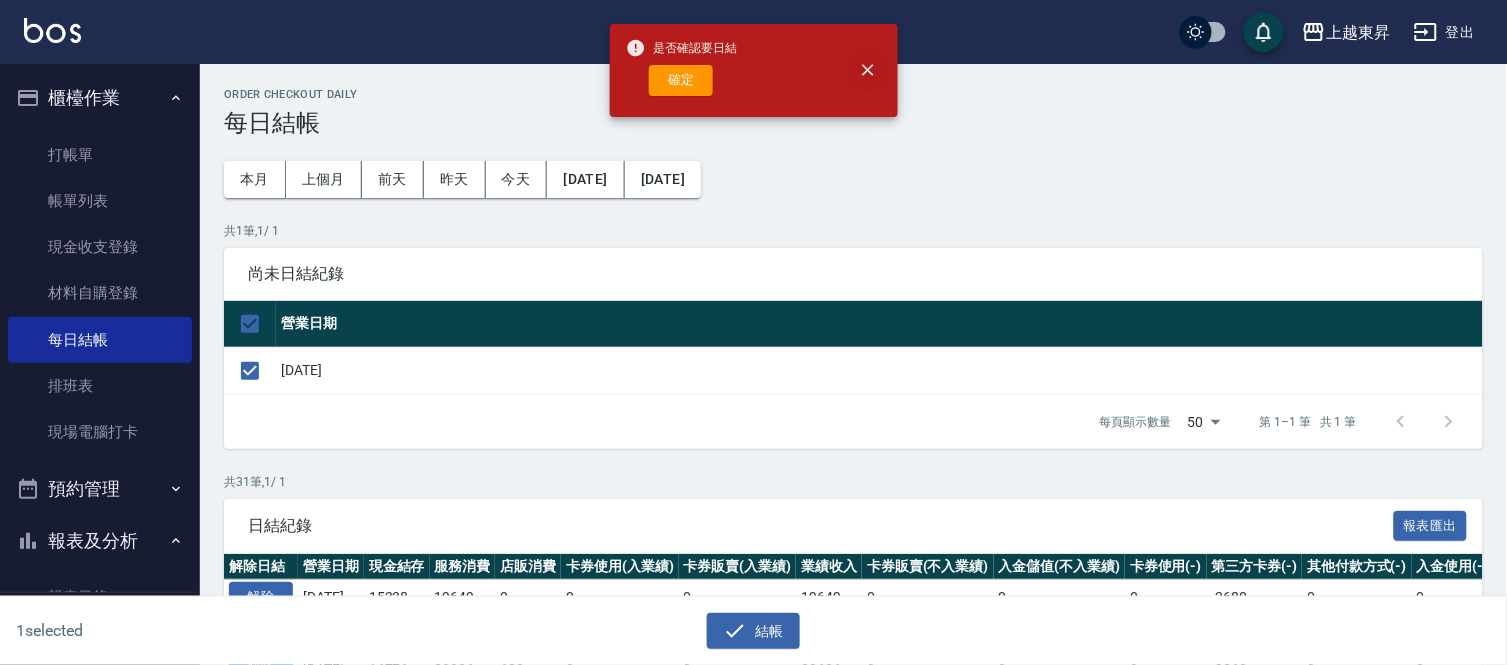 click 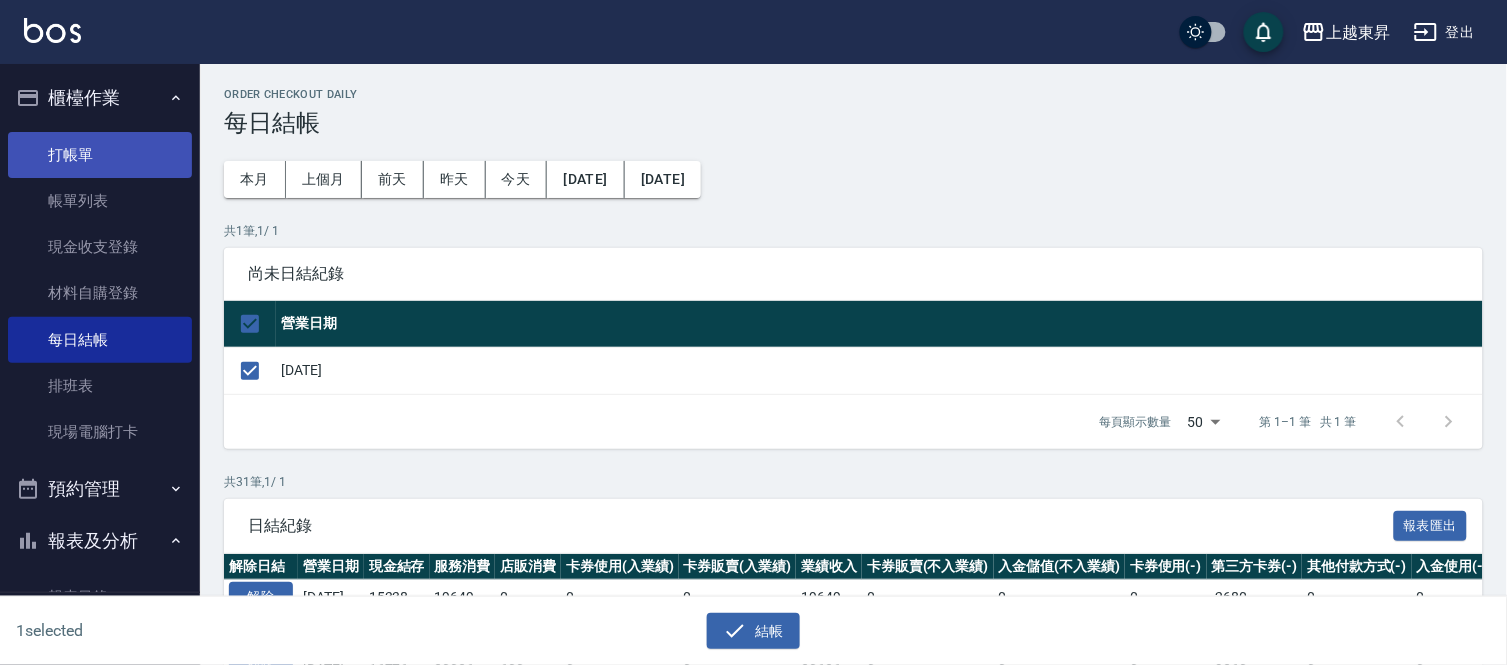 click on "打帳單" at bounding box center (100, 155) 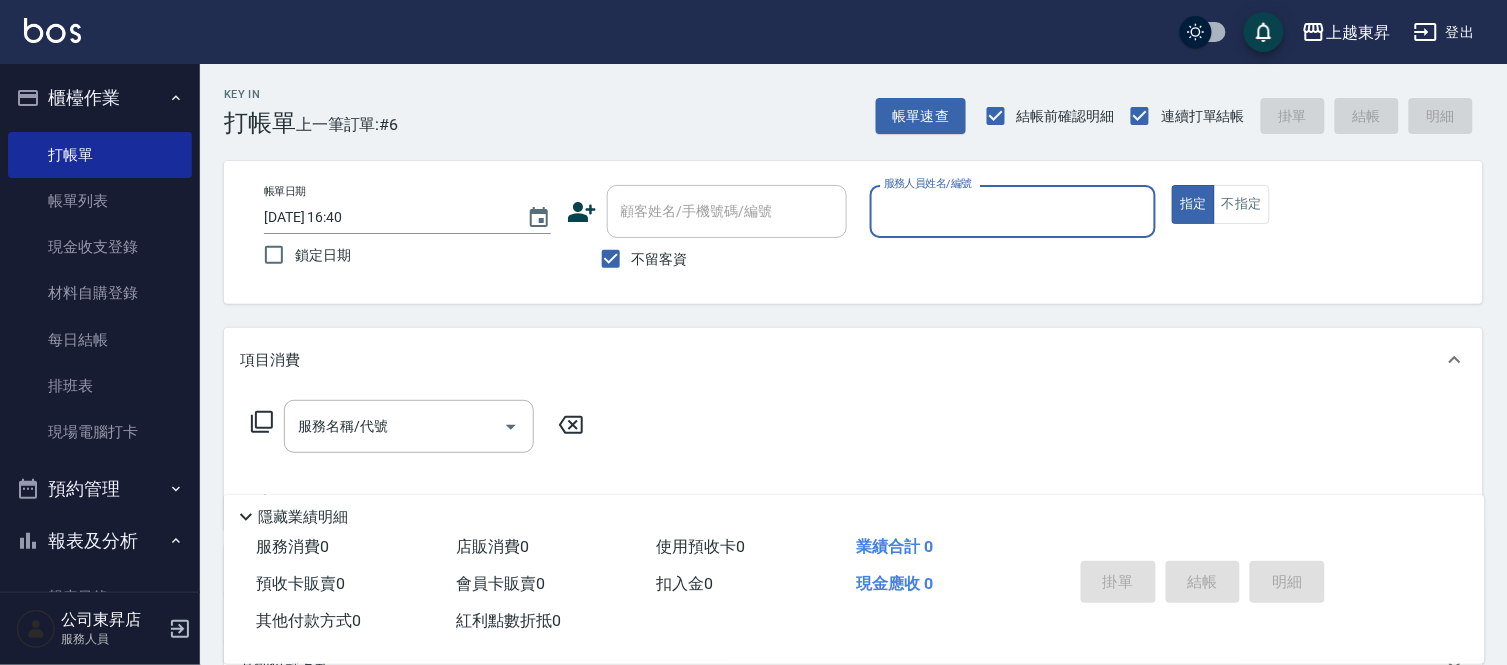click on "帳單日期 [DATE] 16:40 鎖定日期 顧客姓名/手機號碼/編號 顧客姓名/手機號碼/編號 不留客資 服務人員姓名/編號 服務人員姓名/編號 指定 不指定" at bounding box center [853, 232] 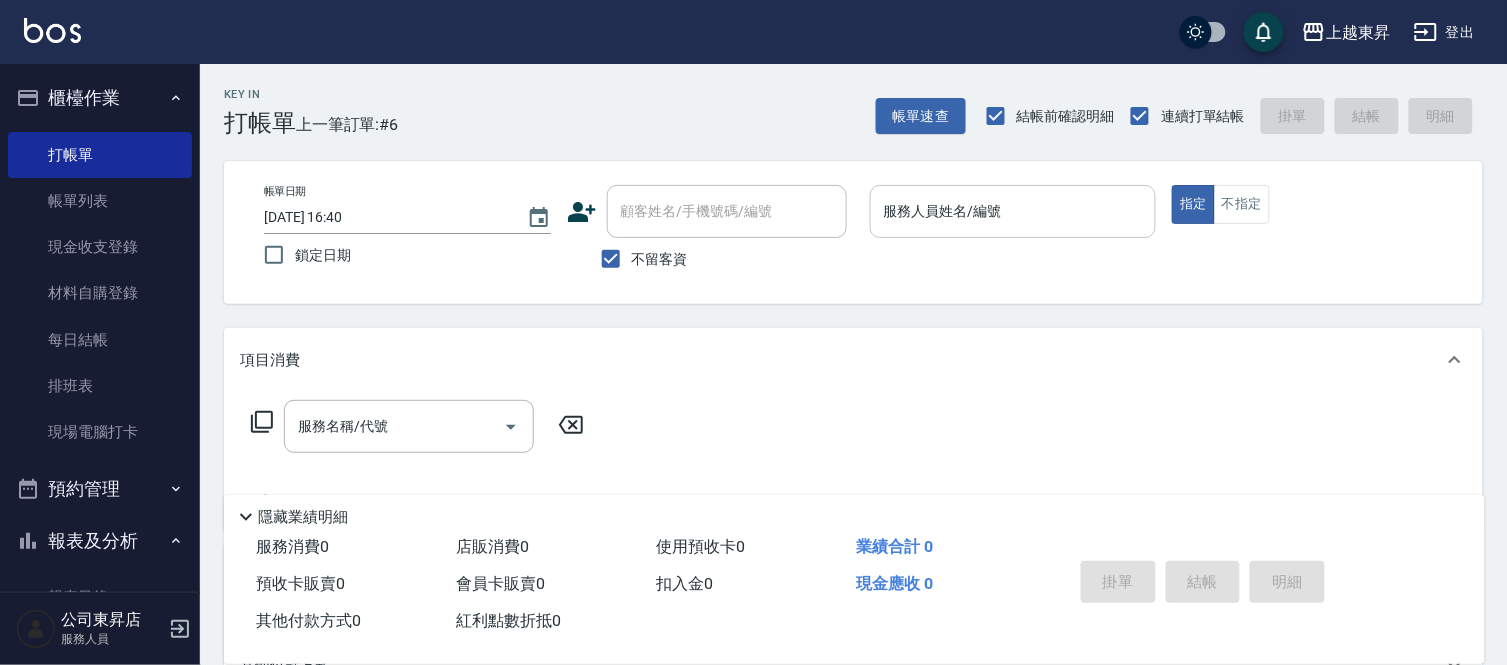 click on "服務人員姓名/編號" at bounding box center (1013, 211) 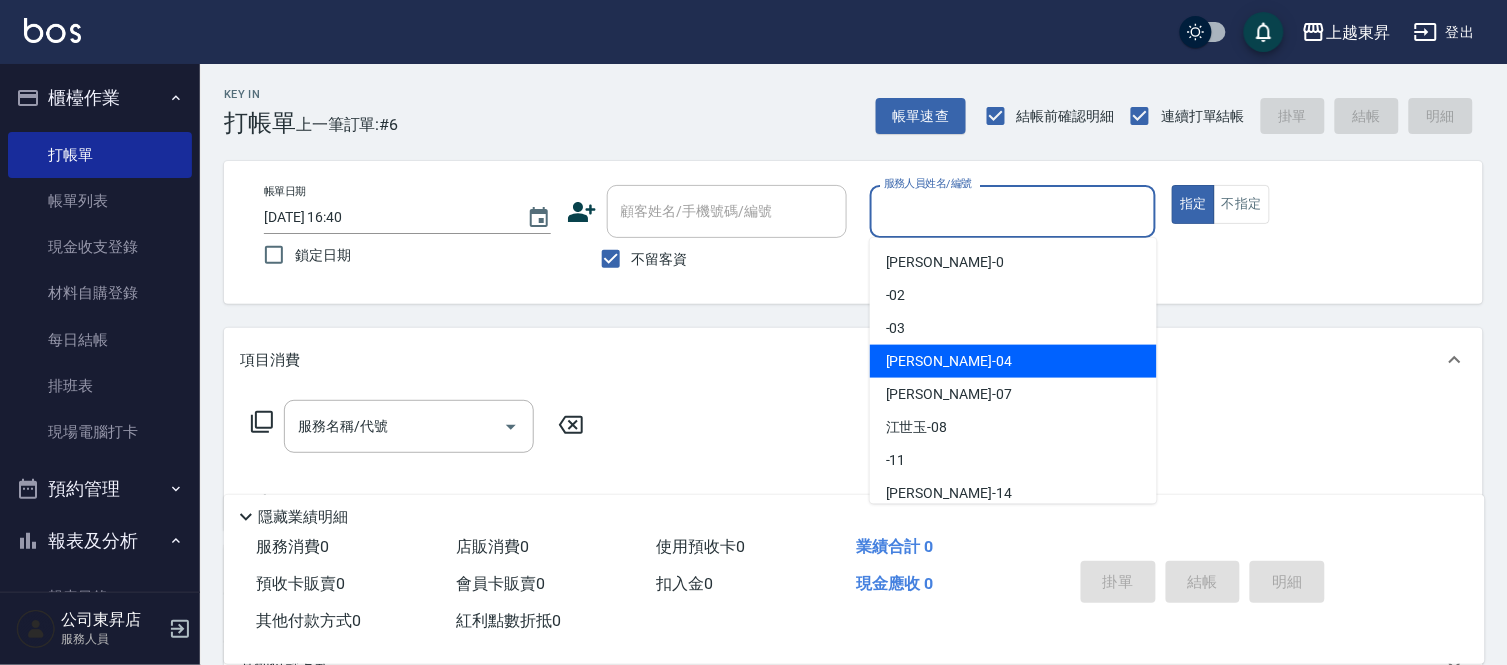 click on "[PERSON_NAME]04" at bounding box center [949, 361] 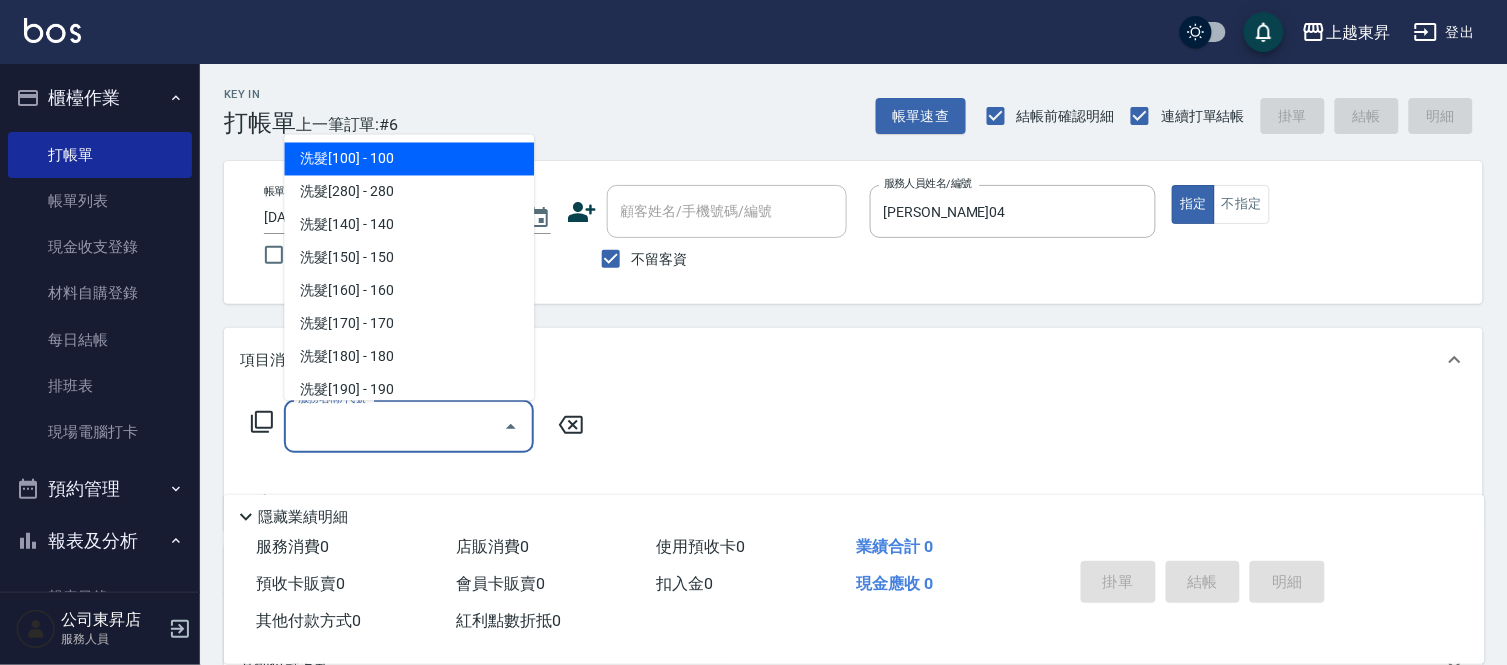 click on "服務名稱/代號" at bounding box center [394, 426] 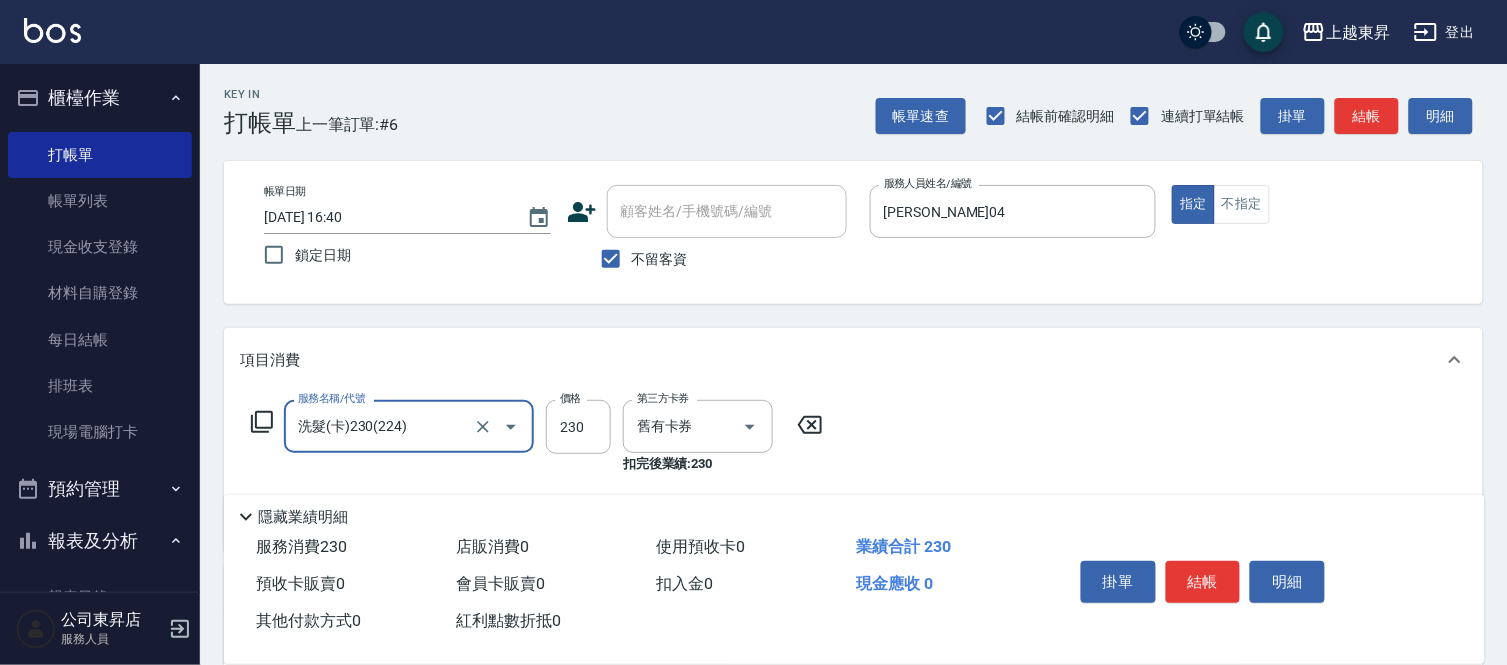 type on "洗髮(卡)230(224)" 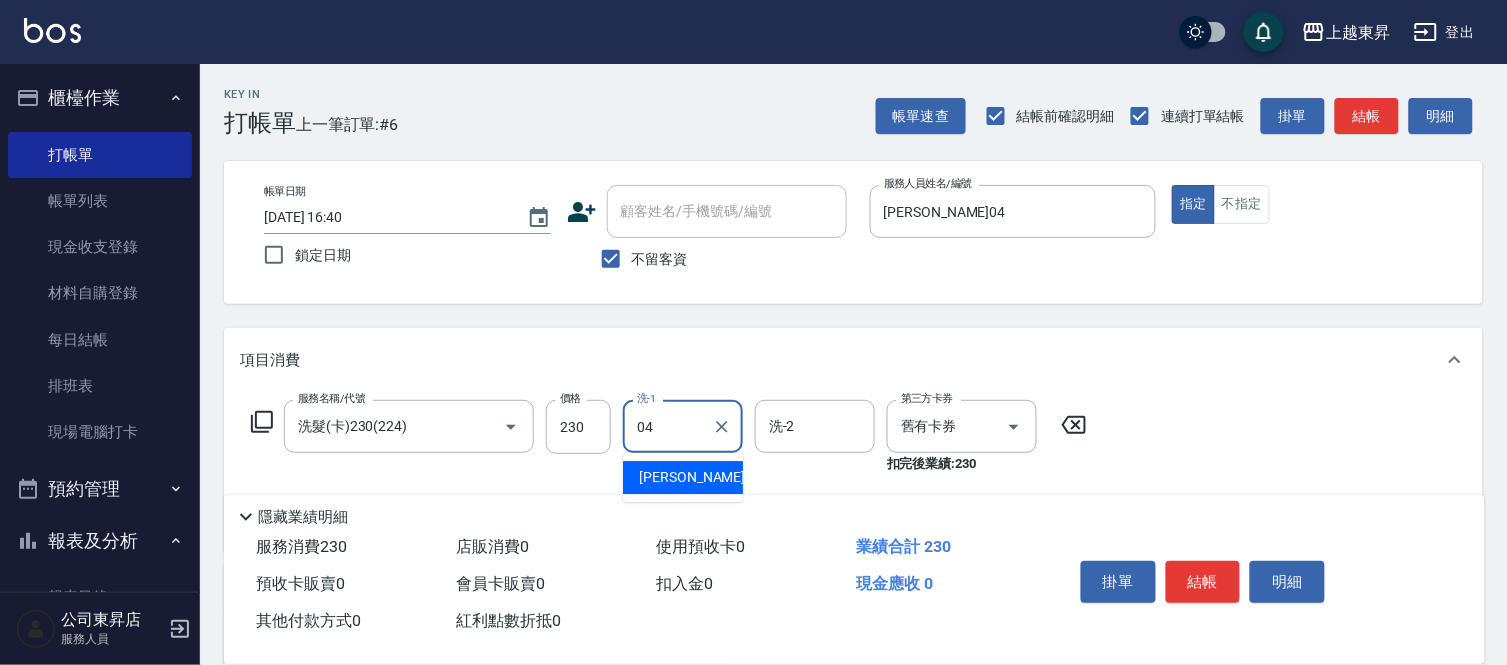 type on "[PERSON_NAME]04" 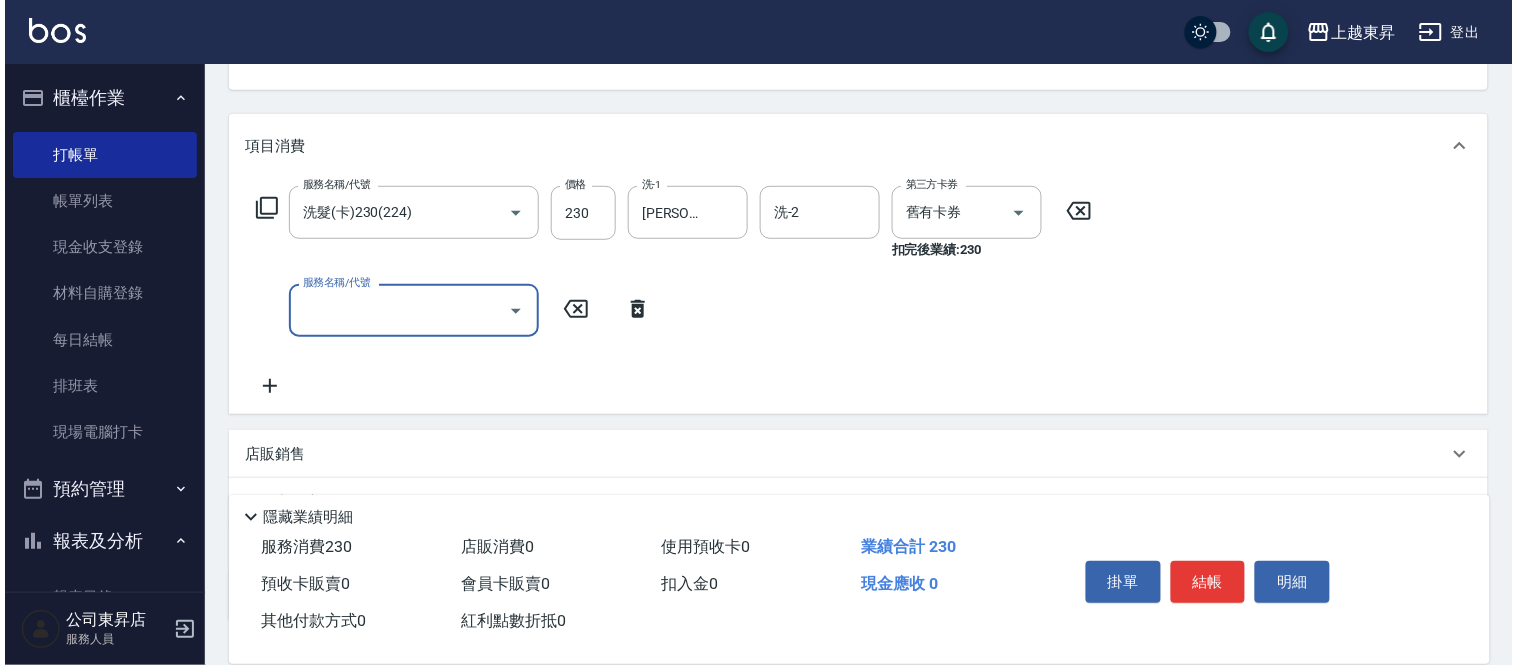 scroll, scrollTop: 222, scrollLeft: 0, axis: vertical 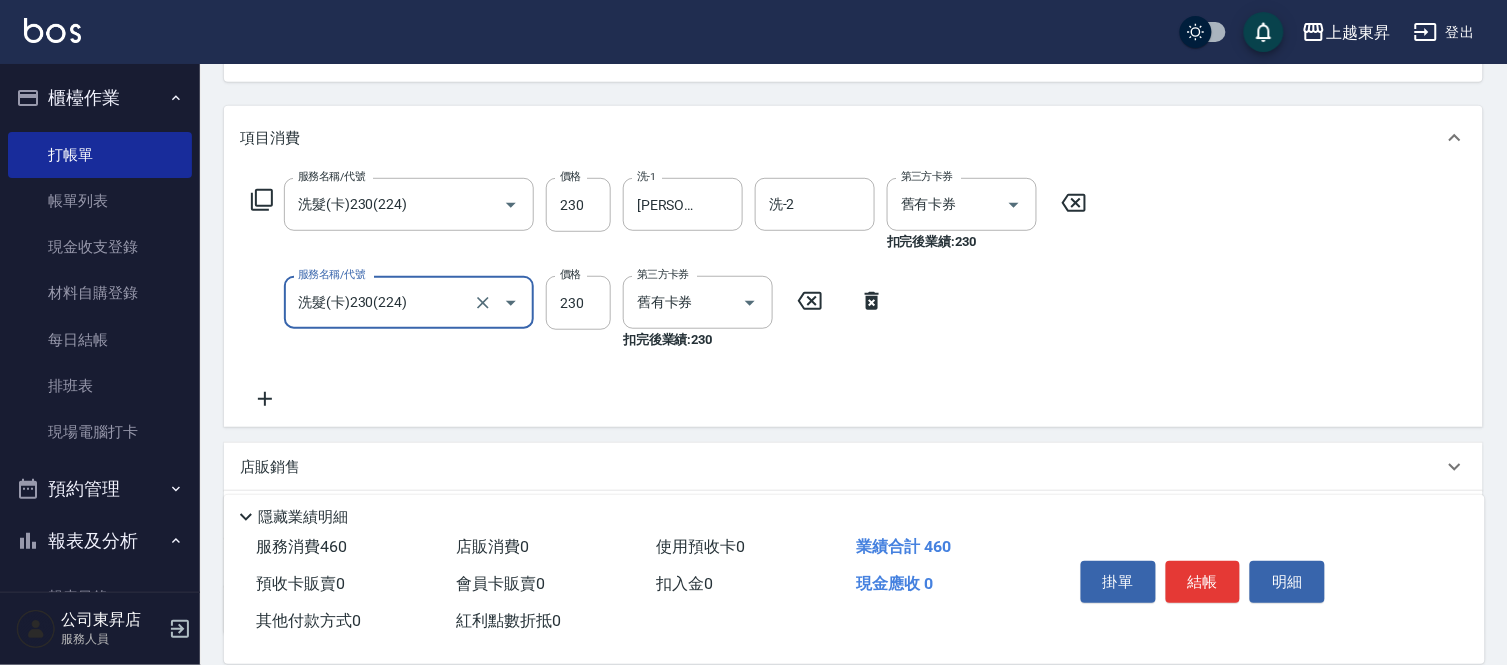 type on "洗髮(卡)230(224)" 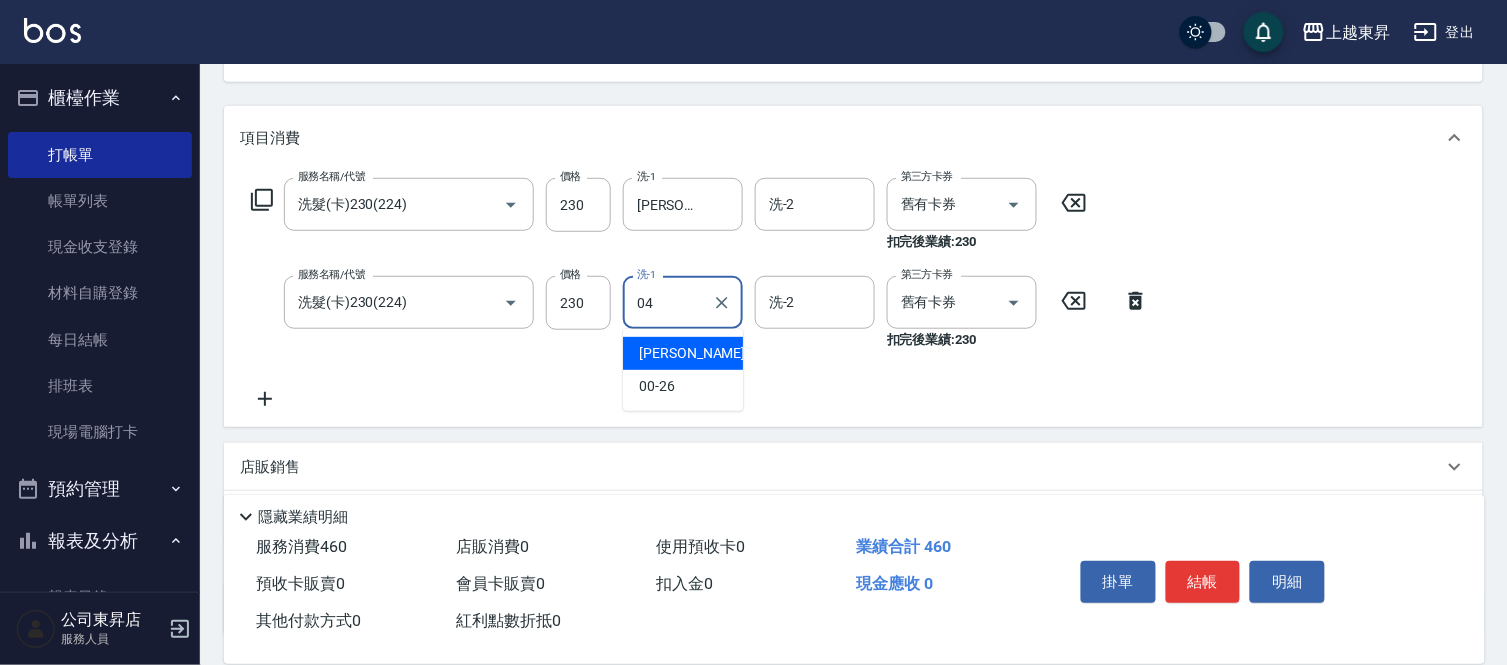 type on "[PERSON_NAME]04" 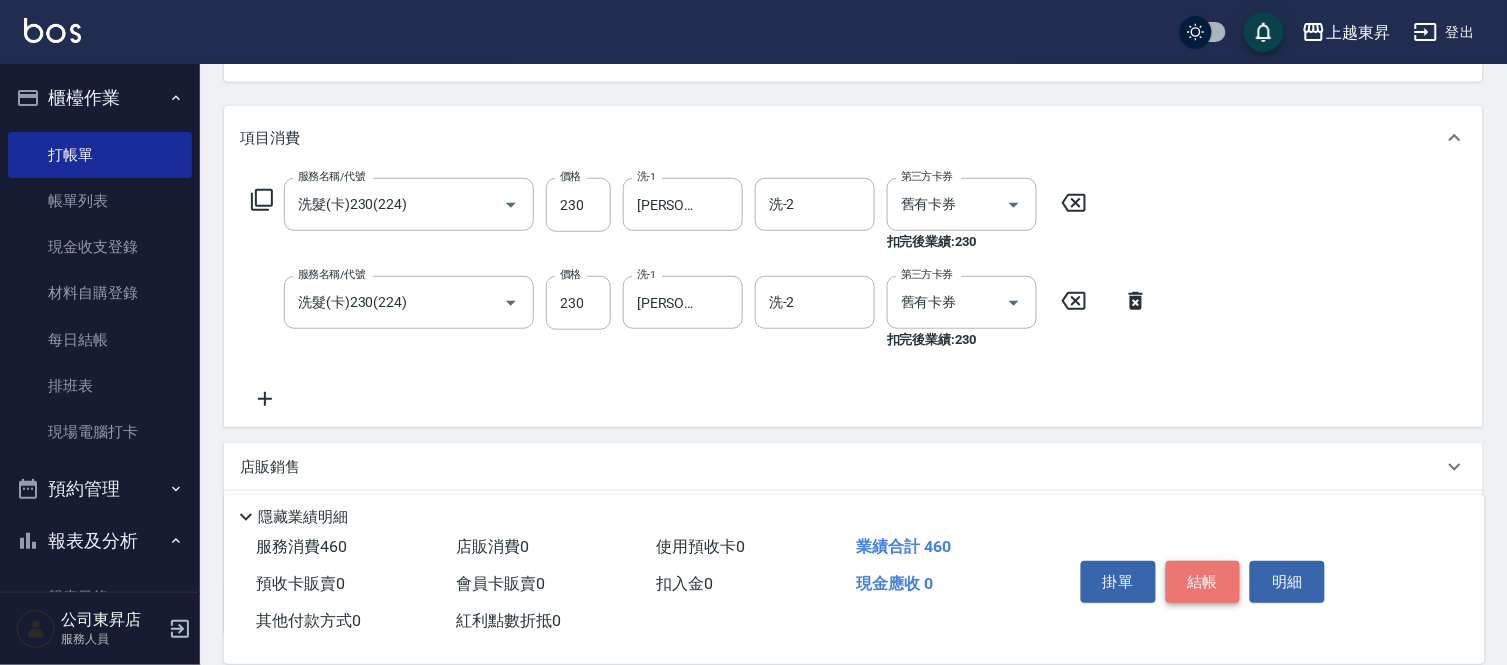 click on "結帳" at bounding box center [1203, 582] 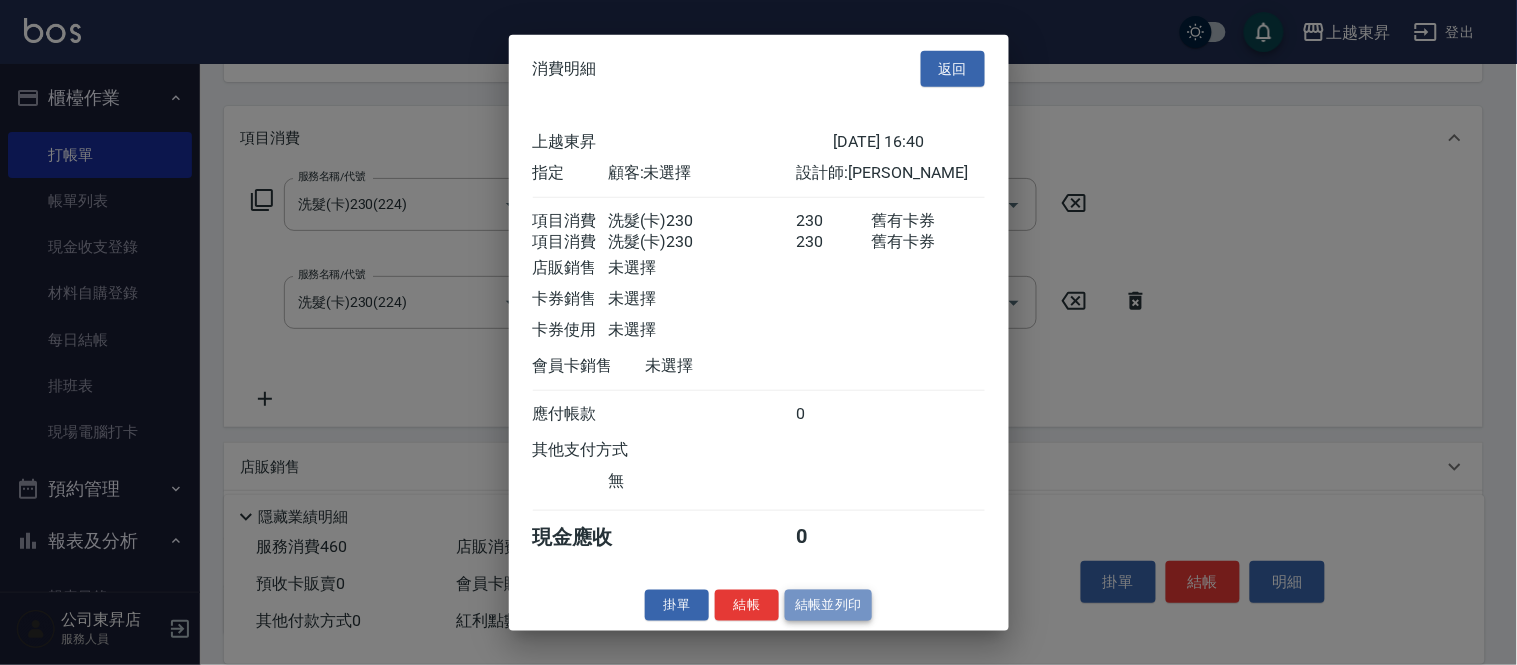 click on "結帳並列印" at bounding box center [828, 605] 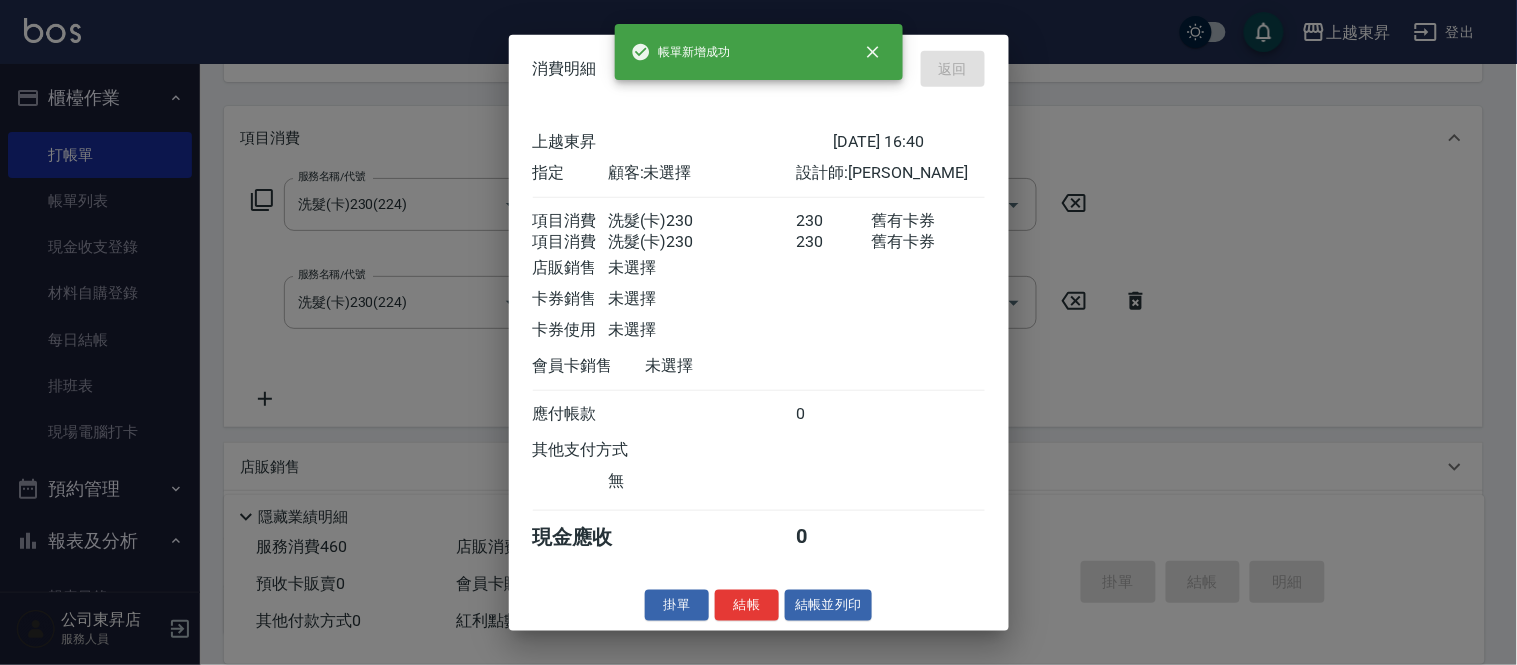 type on "[DATE] 16:41" 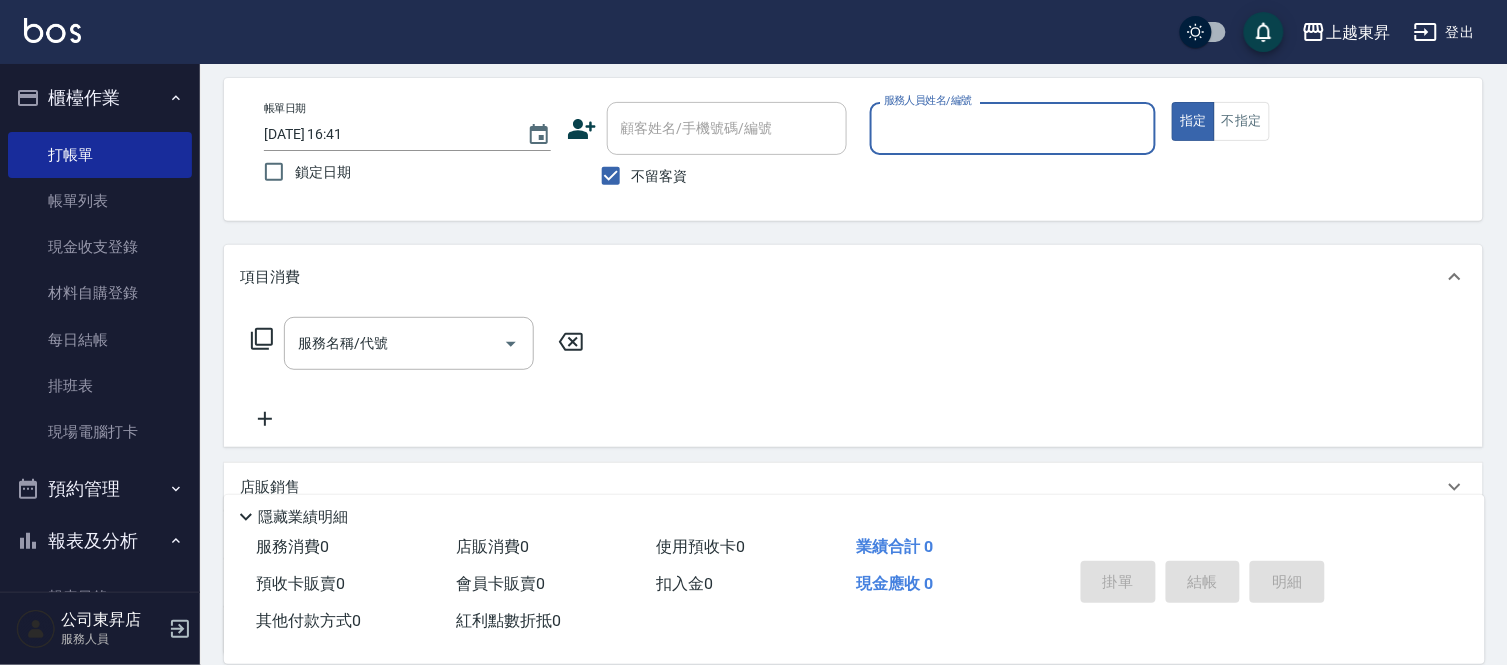 scroll, scrollTop: 0, scrollLeft: 0, axis: both 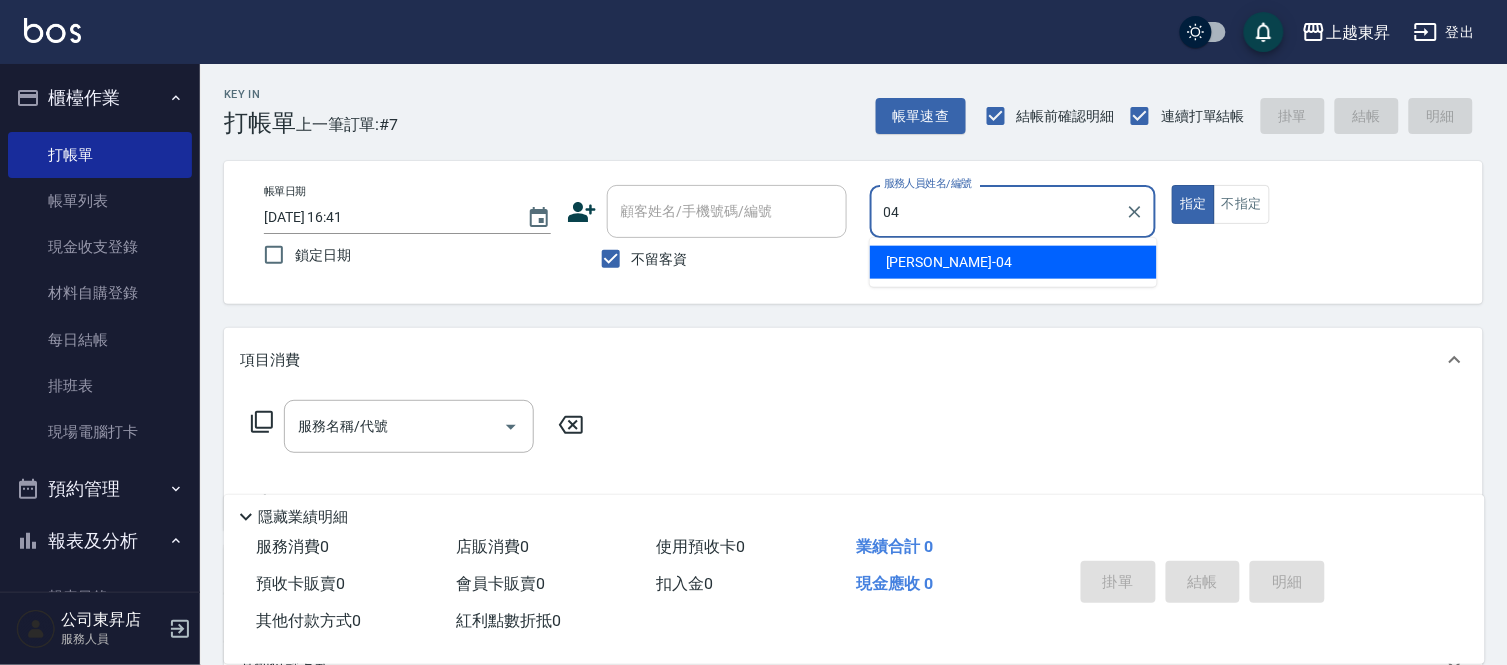 drag, startPoint x: 927, startPoint y: 255, endPoint x: 694, endPoint y: 333, distance: 245.70918 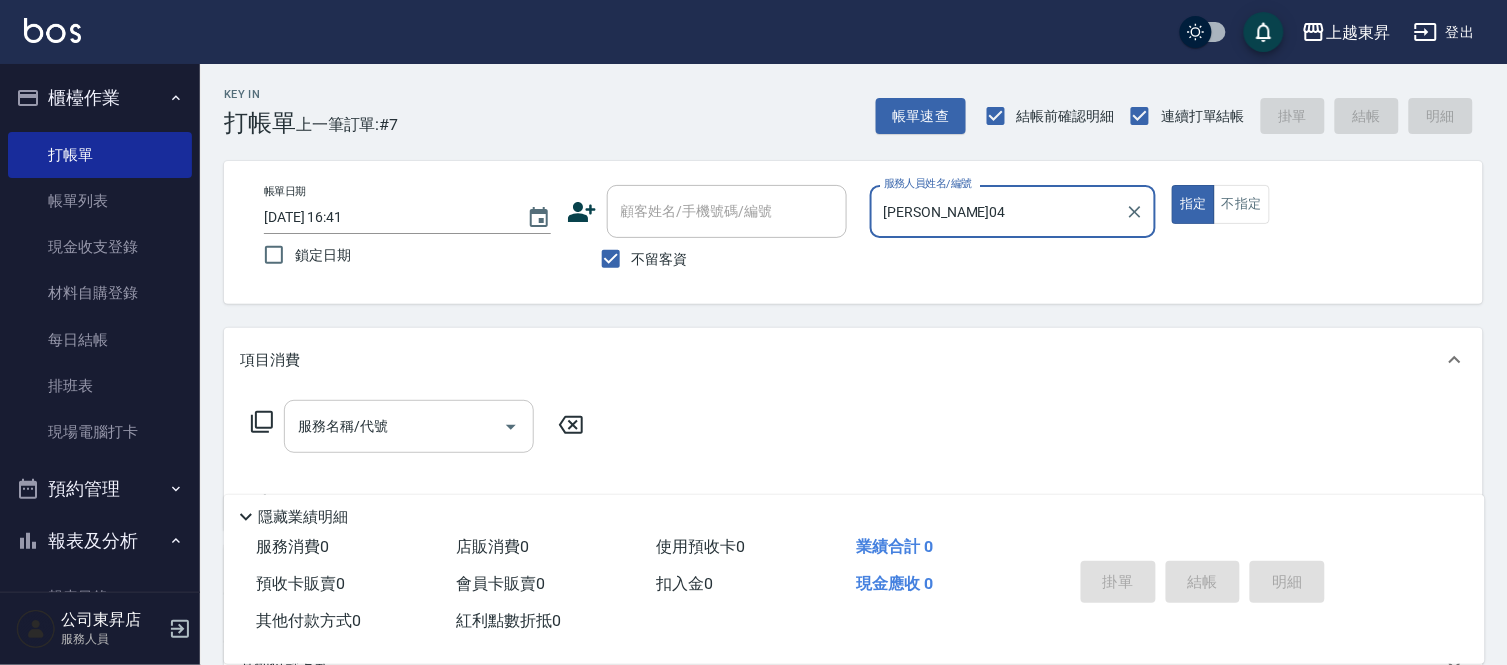 type on "[PERSON_NAME]04" 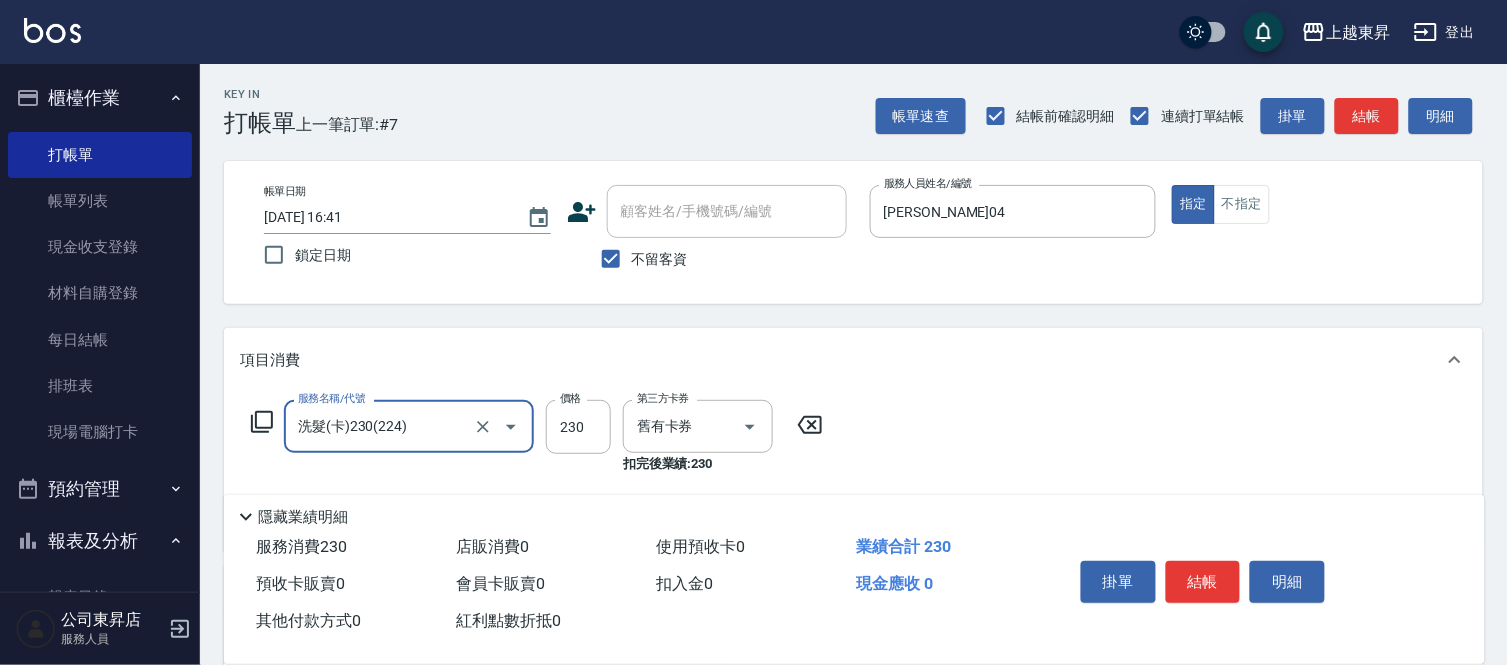 type on "洗髮(卡)230(224)" 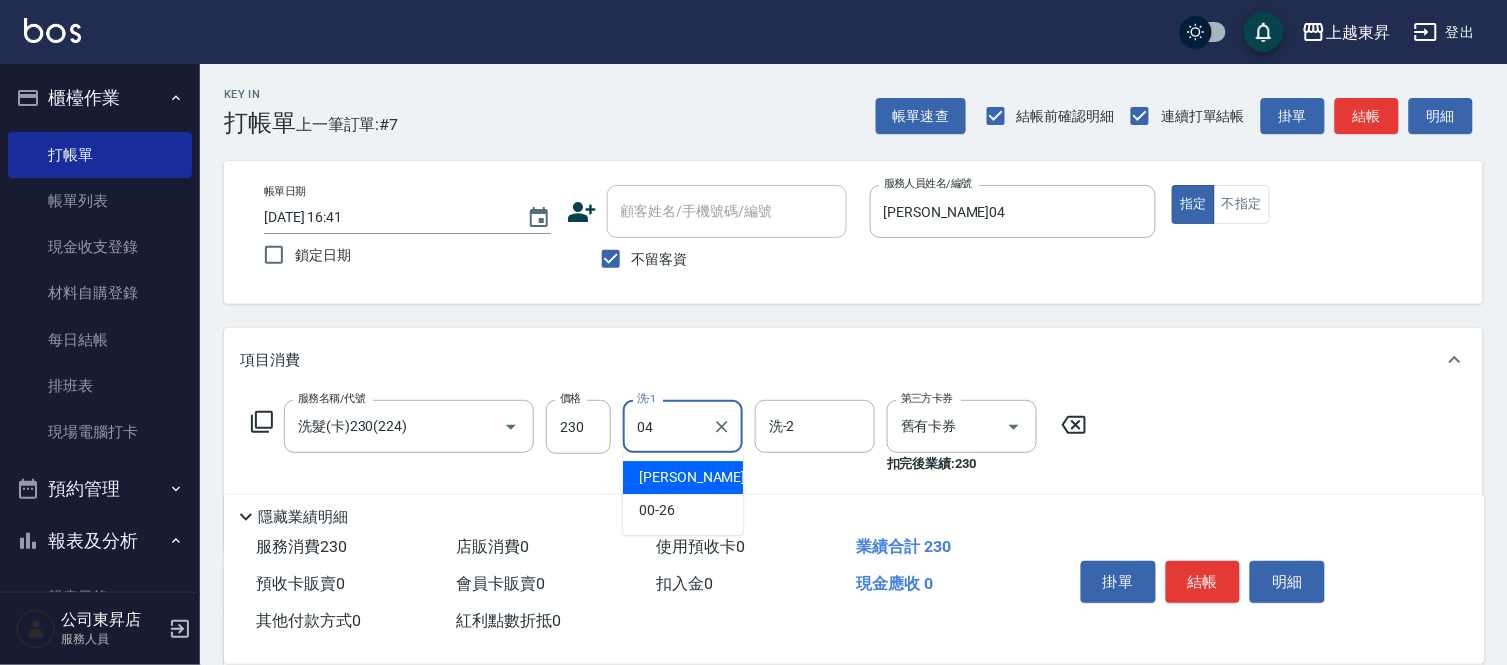 type on "[PERSON_NAME]04" 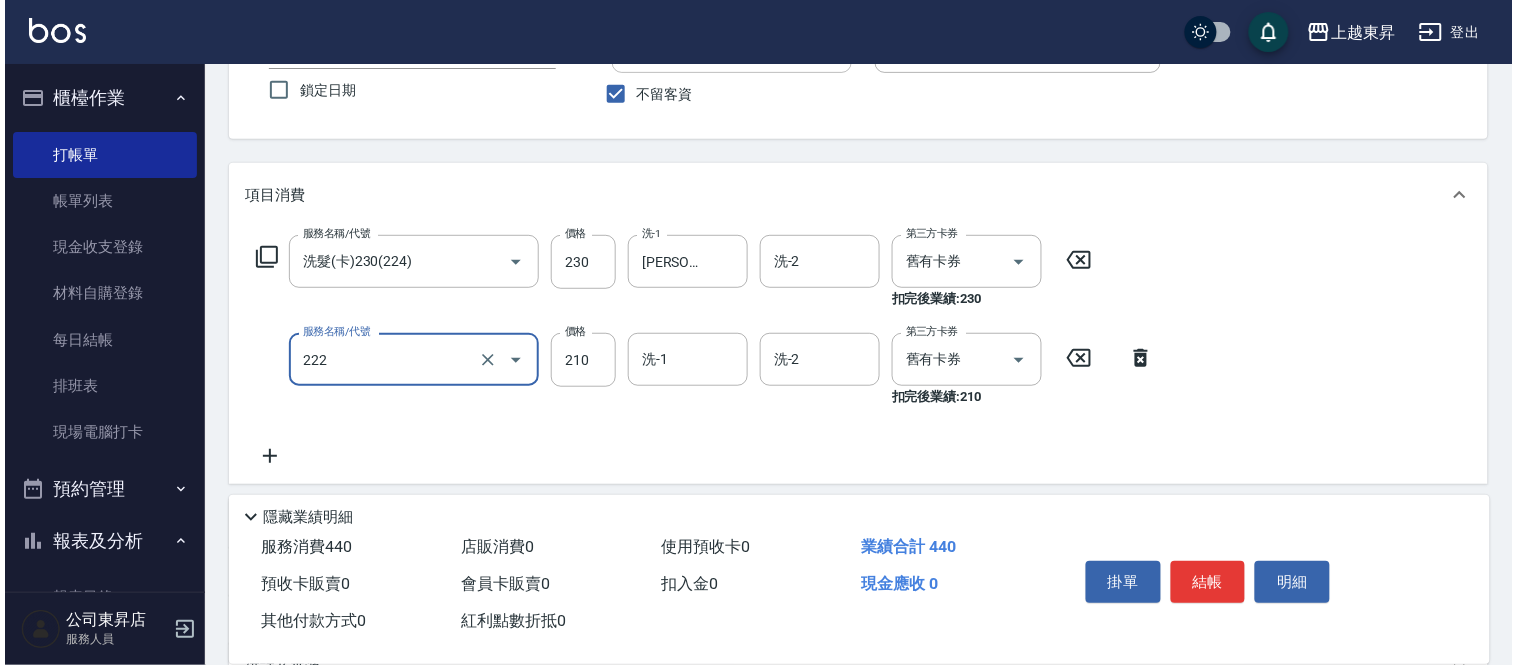 scroll, scrollTop: 333, scrollLeft: 0, axis: vertical 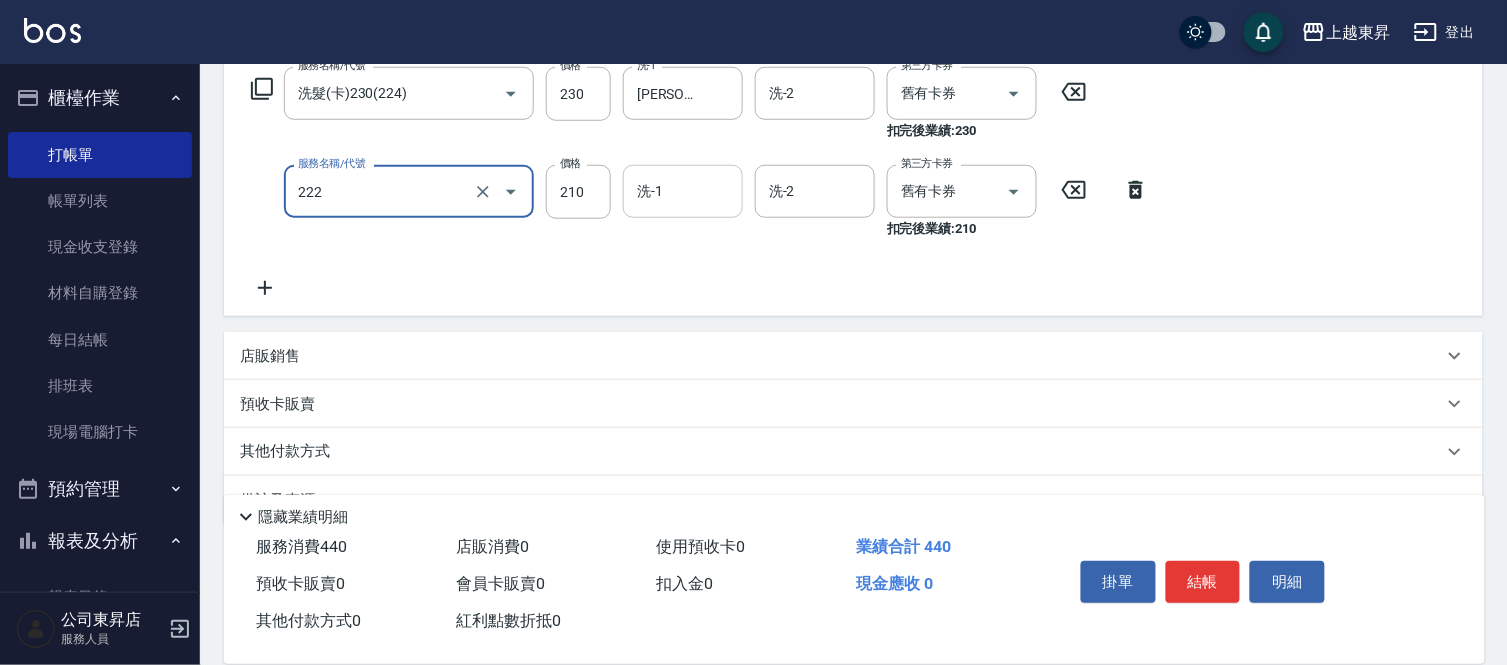 type on "洗髮卡券[210](222)" 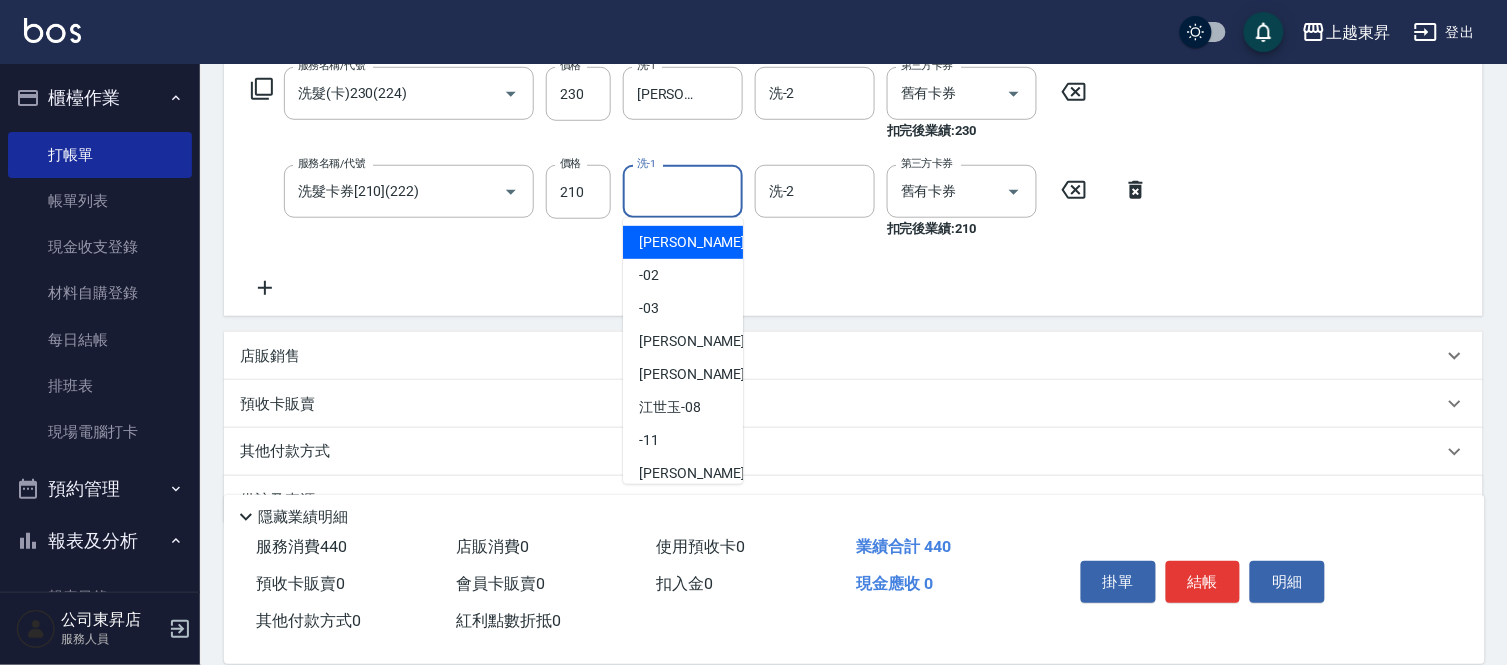 click on "洗-1" at bounding box center [683, 191] 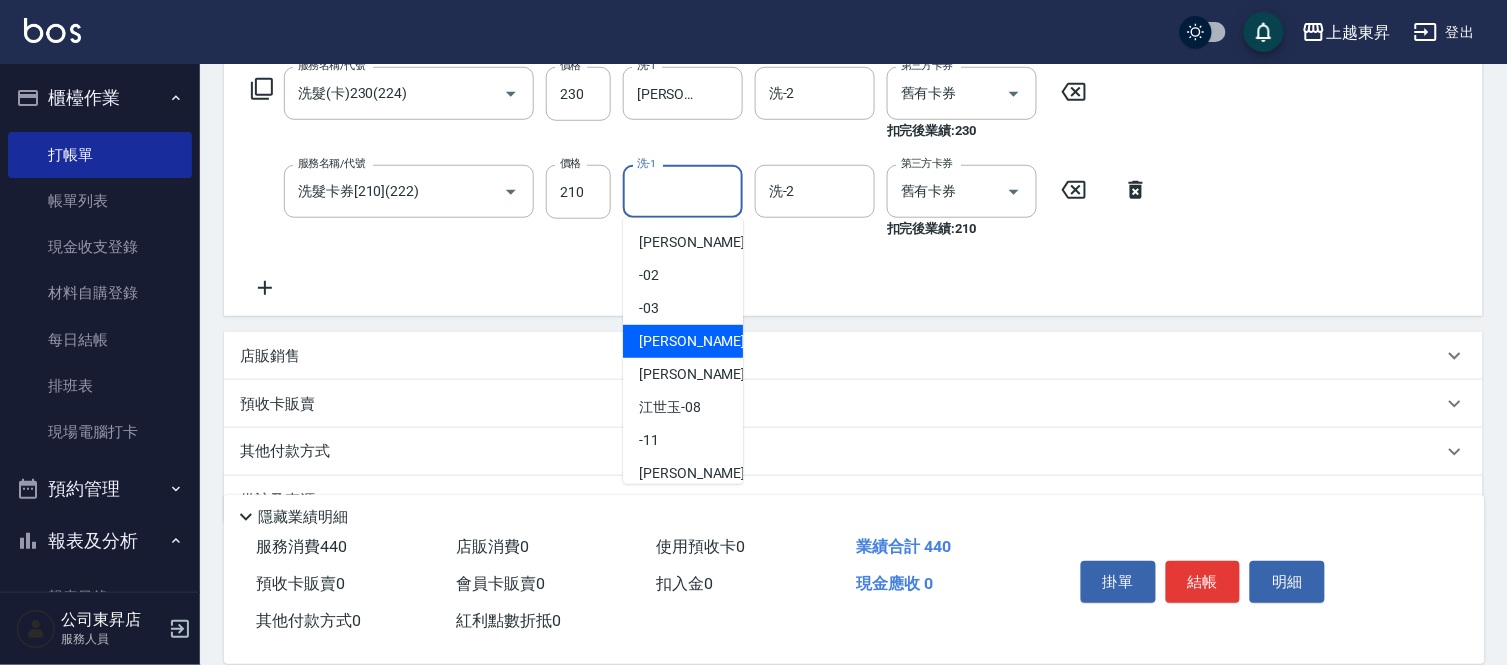 click on "[PERSON_NAME]04" at bounding box center [702, 341] 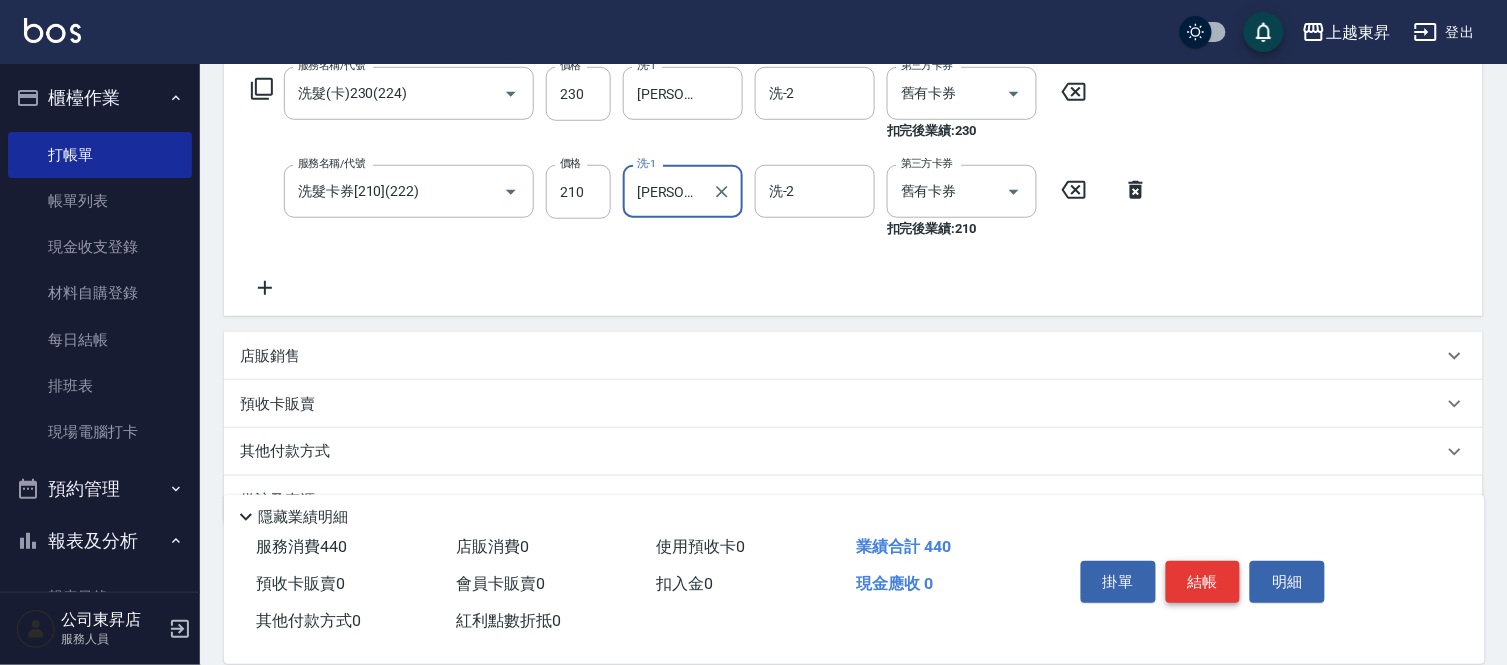 click on "結帳" at bounding box center (1203, 582) 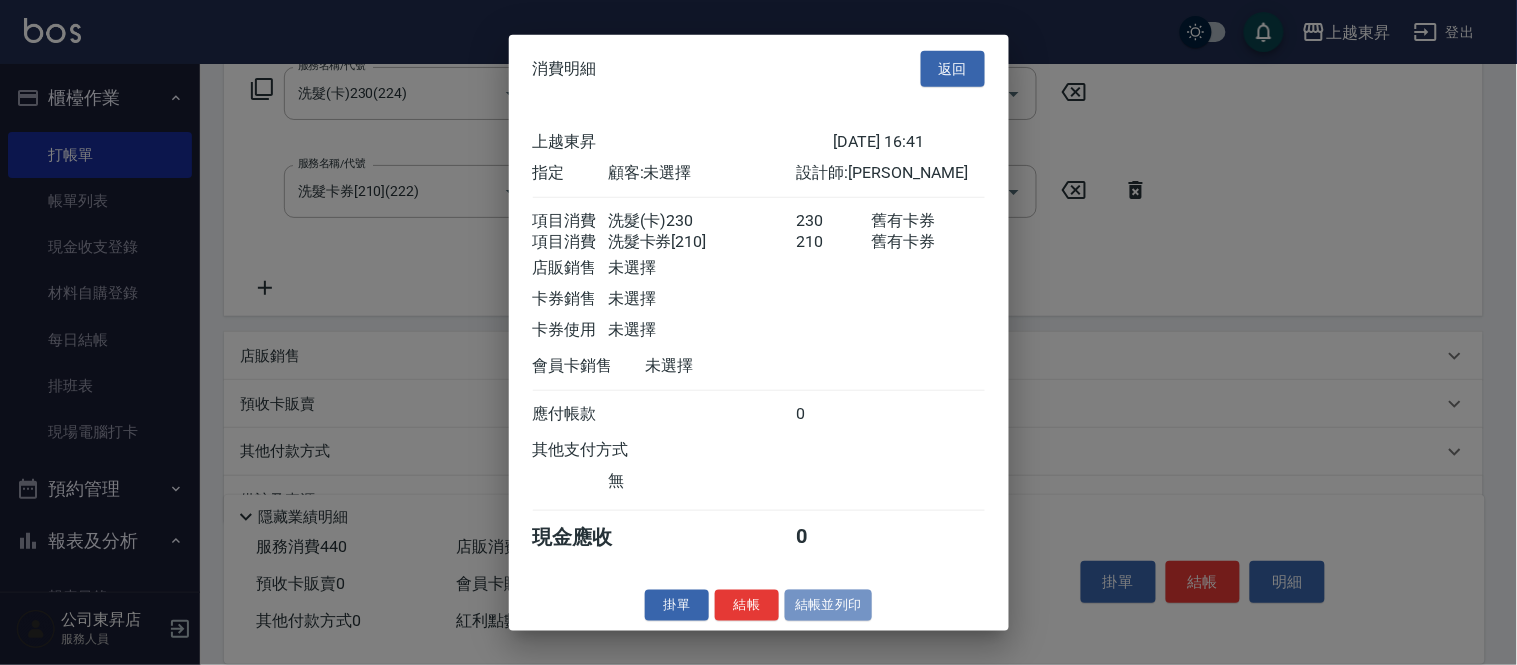 click on "結帳並列印" at bounding box center [828, 605] 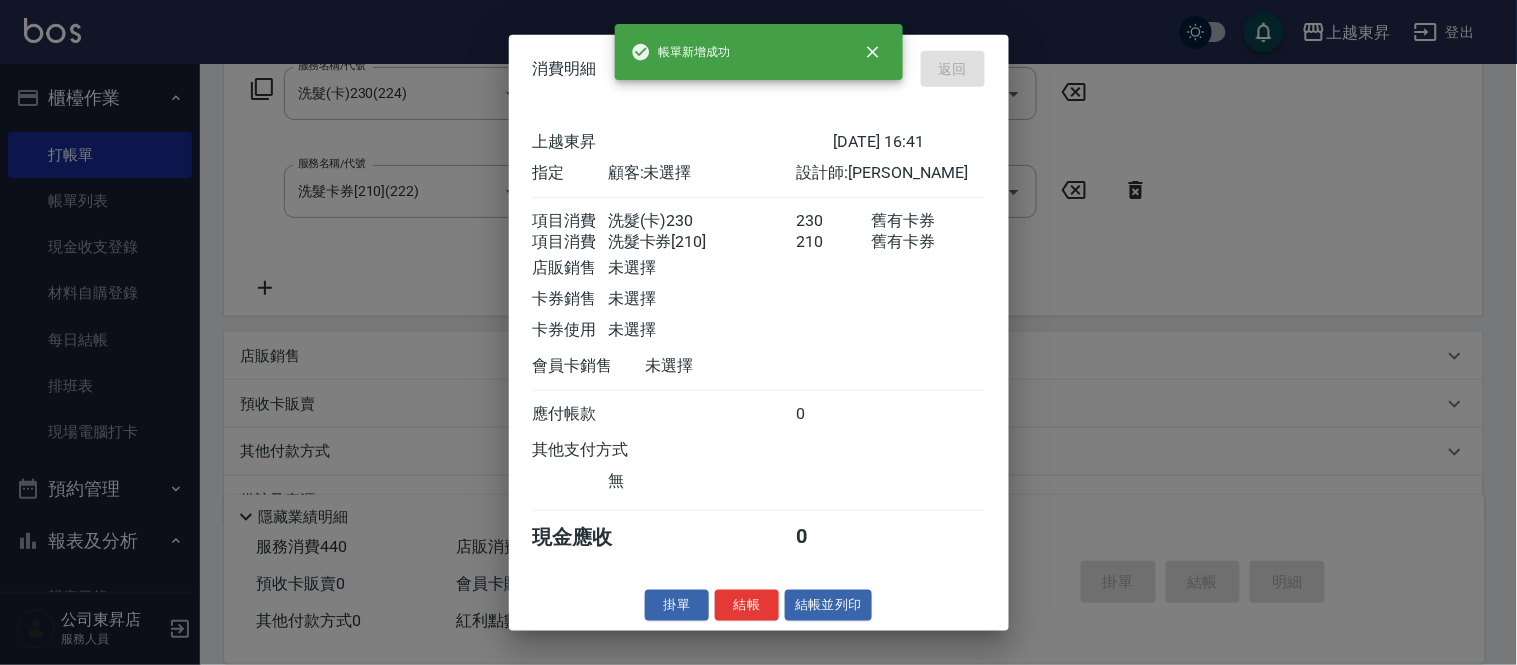 type 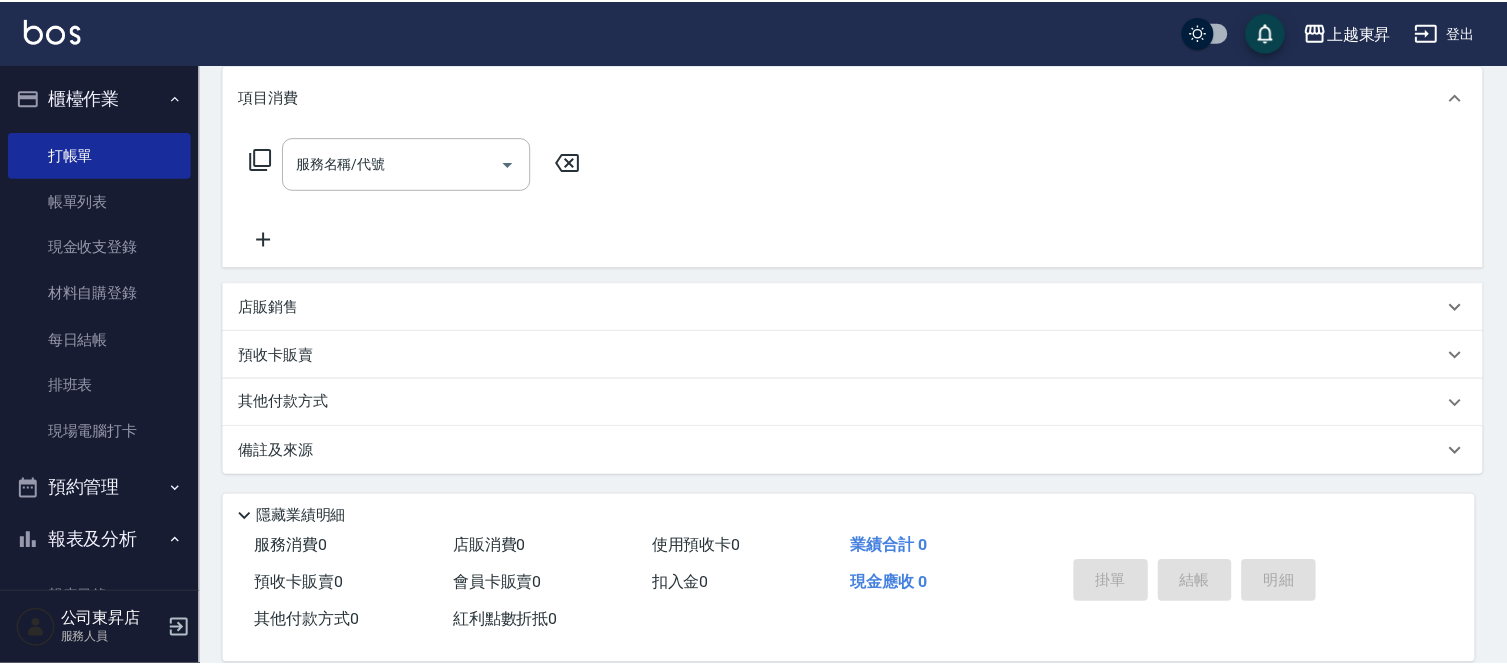 scroll, scrollTop: 0, scrollLeft: 0, axis: both 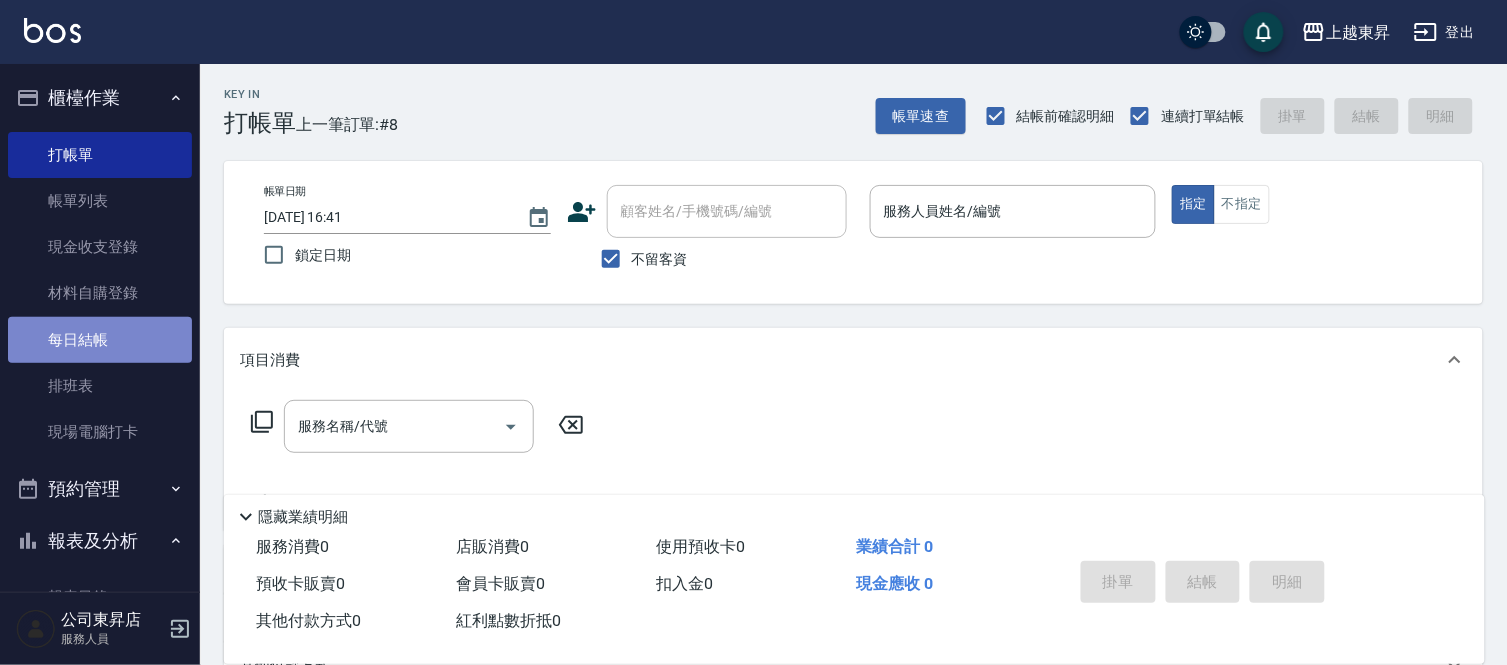 click on "每日結帳" at bounding box center (100, 340) 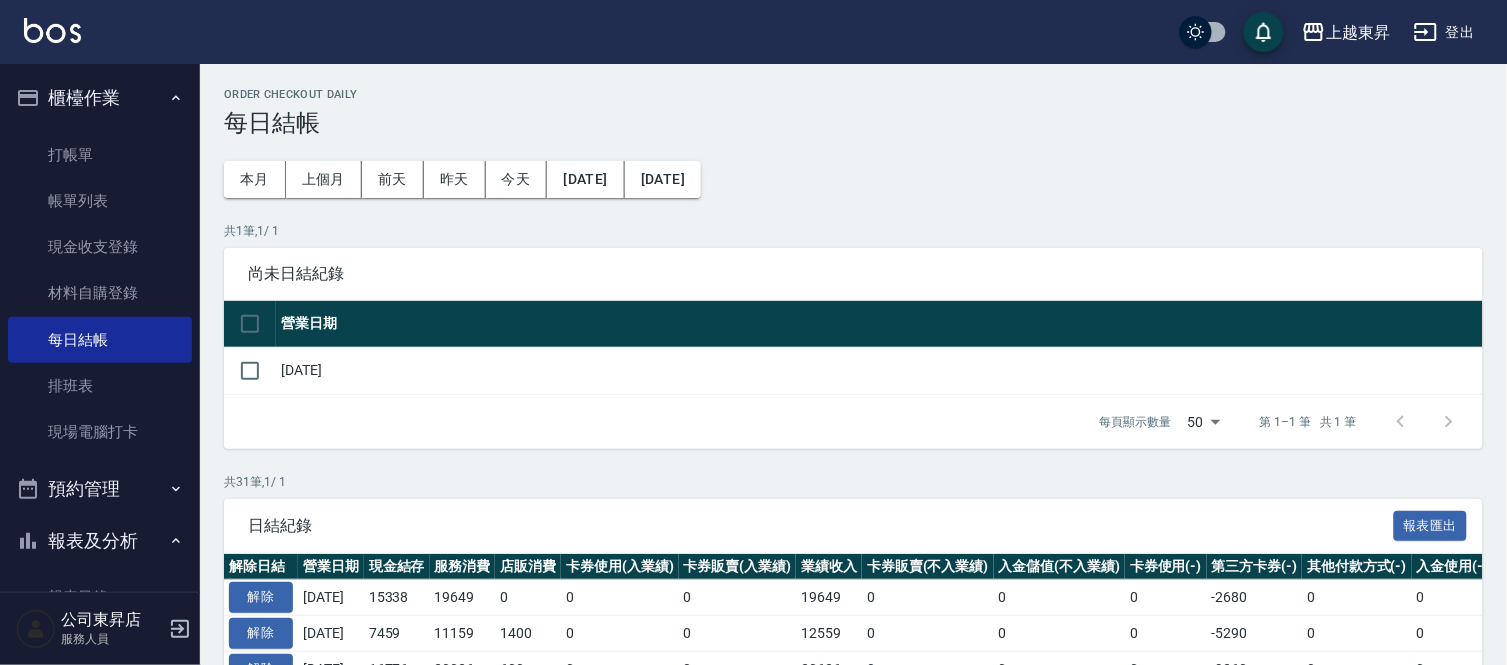 click on "[DATE]" at bounding box center (879, 370) 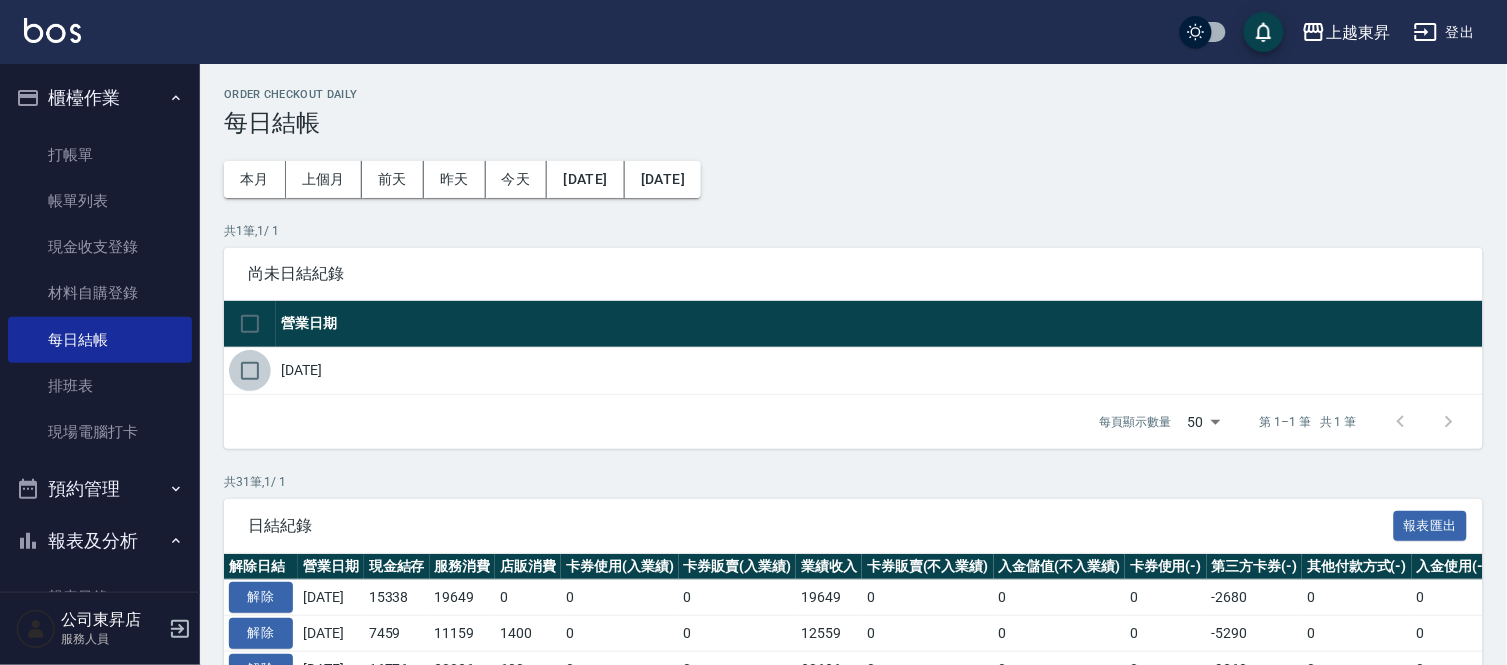 click at bounding box center [250, 371] 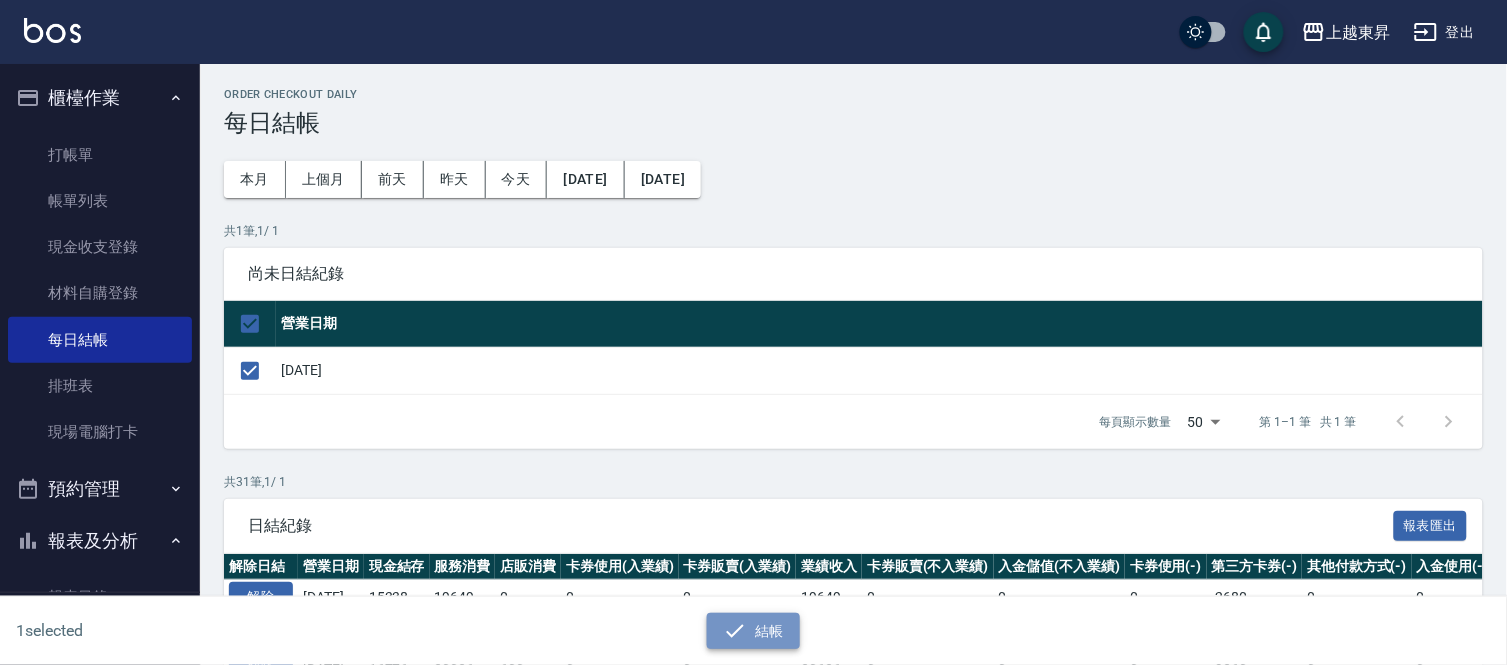 click 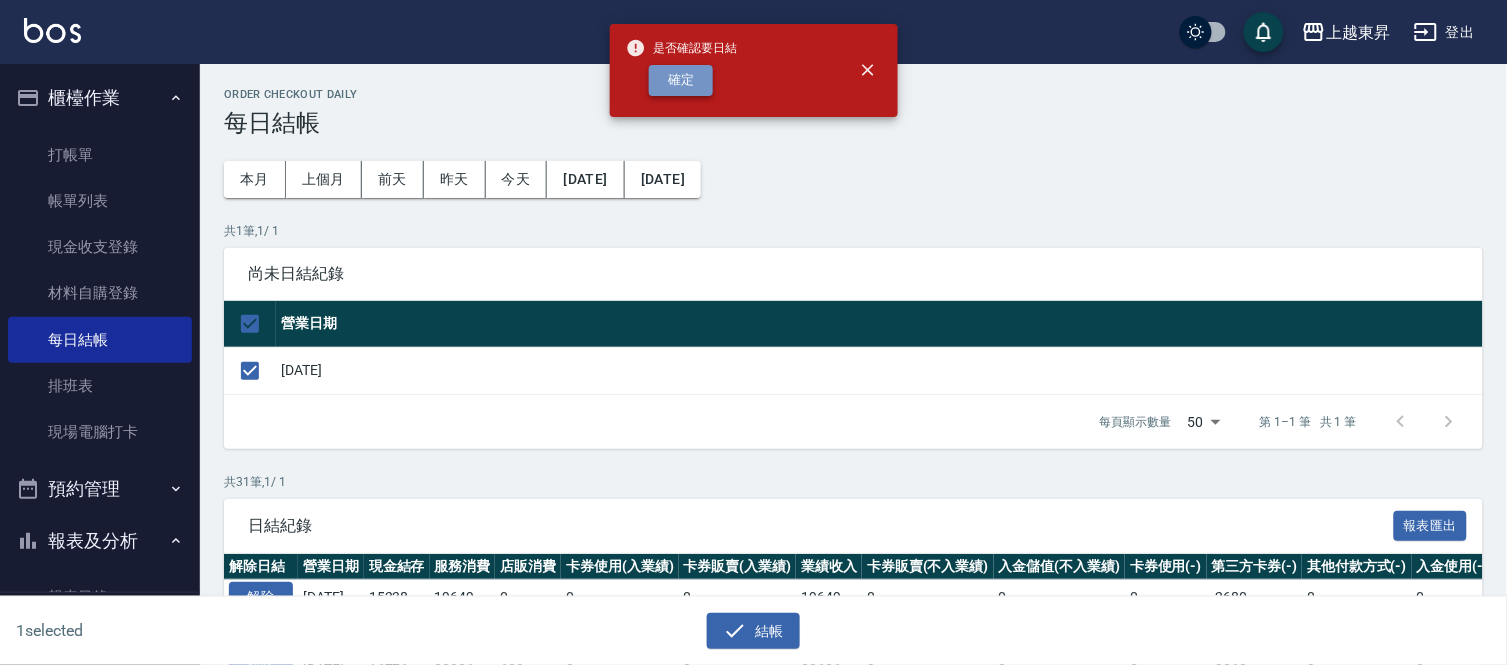 click on "確定" at bounding box center (681, 80) 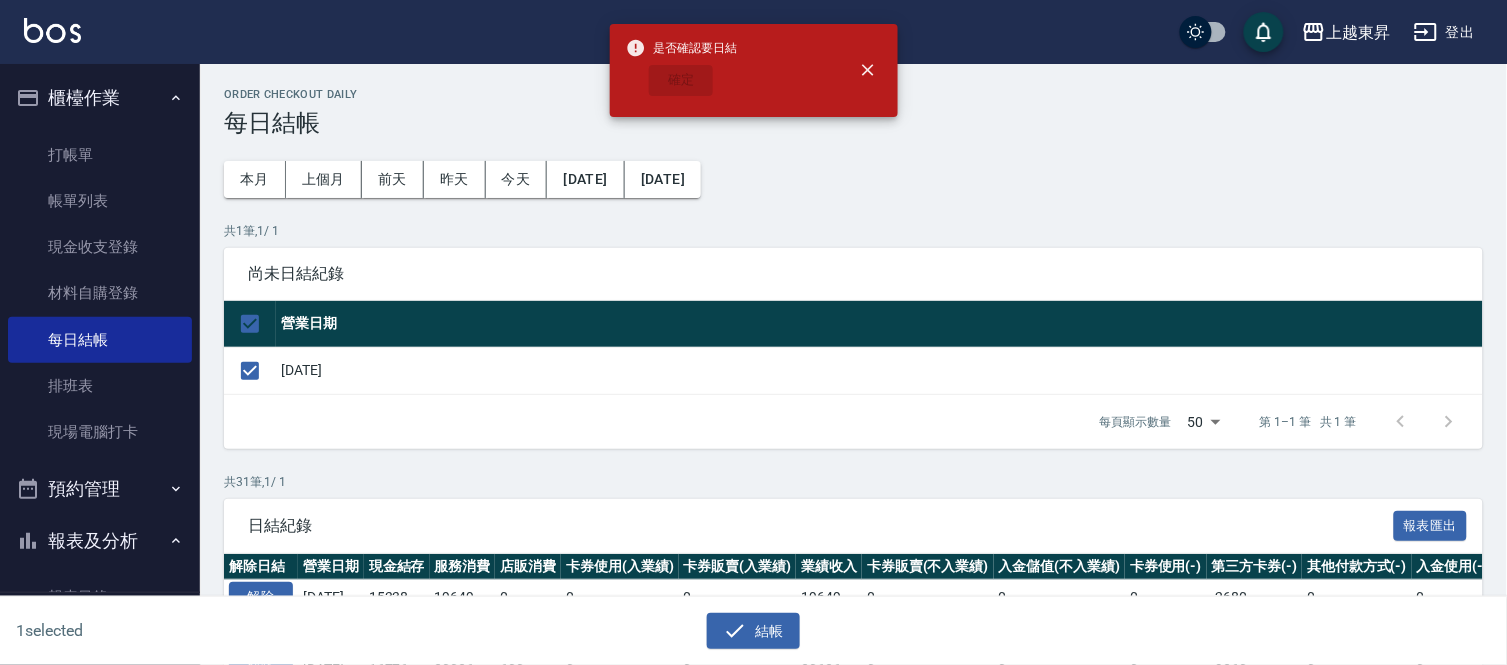 checkbox on "false" 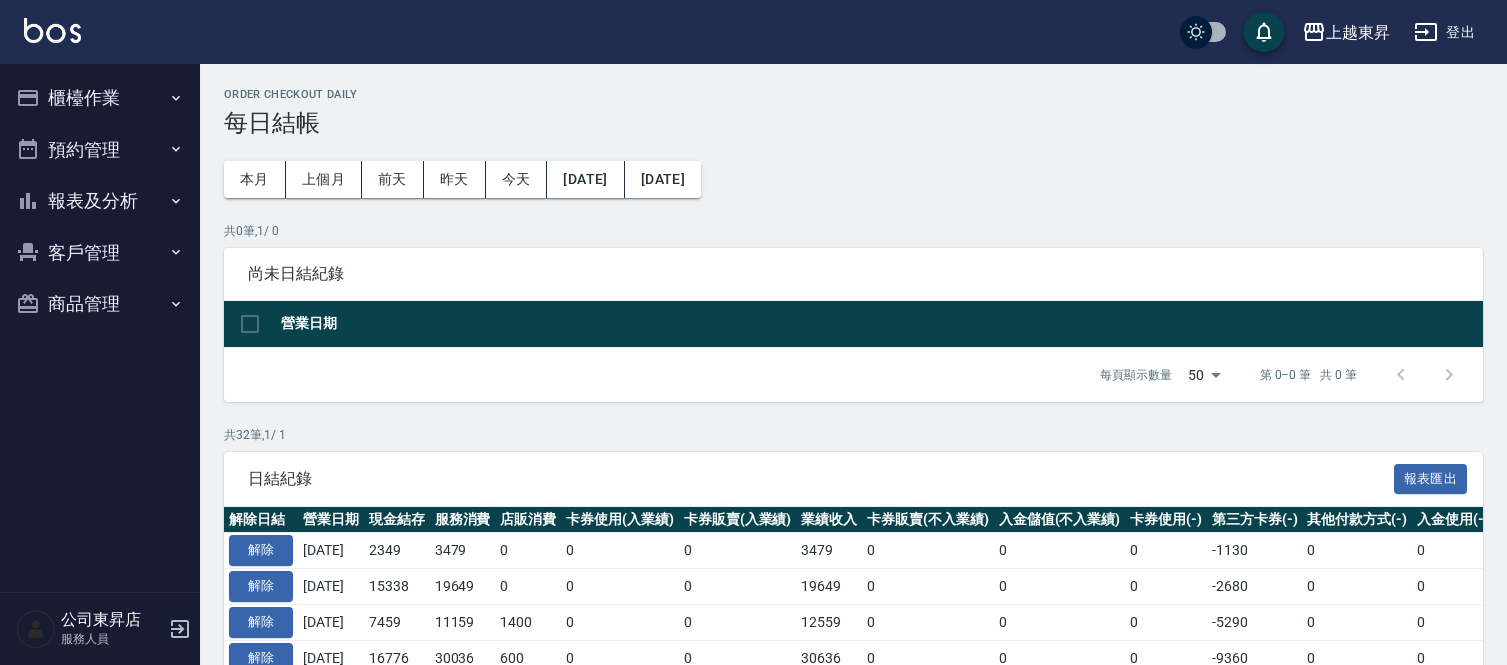 scroll, scrollTop: 0, scrollLeft: 0, axis: both 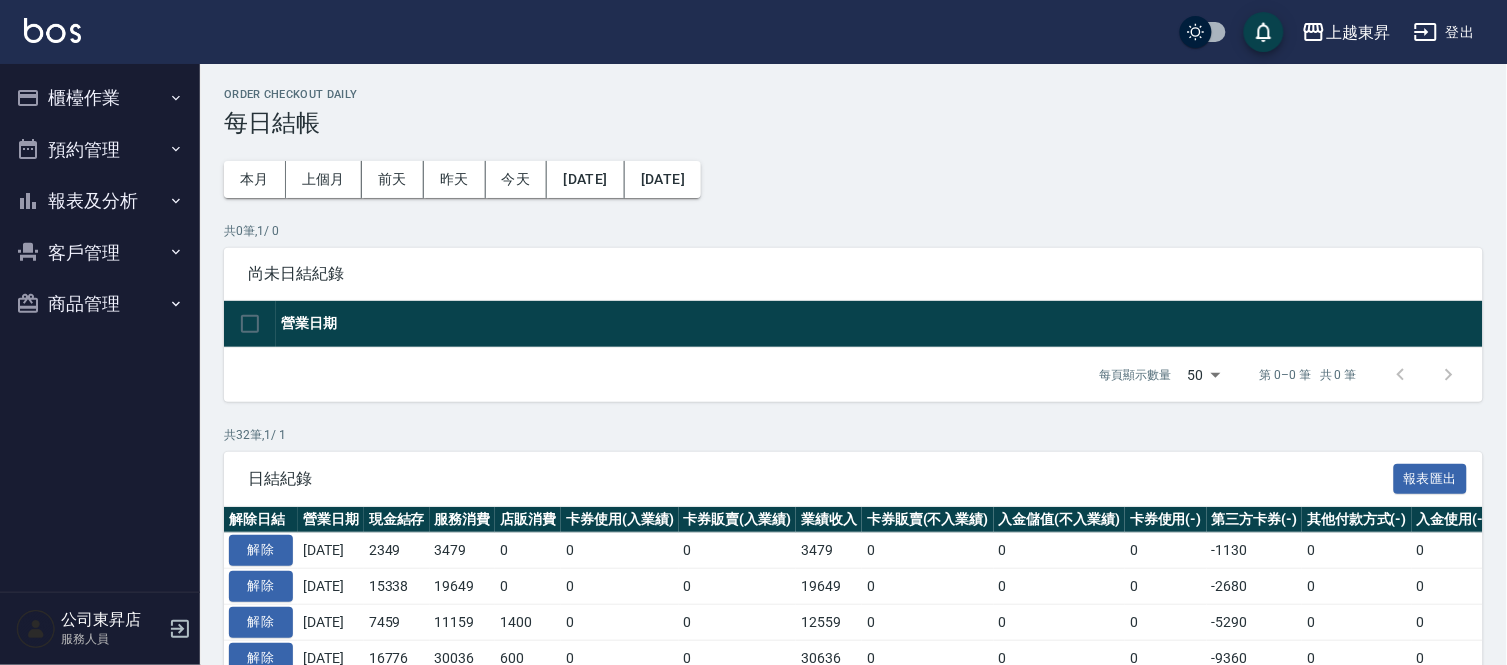 click on "報表及分析" at bounding box center (100, 201) 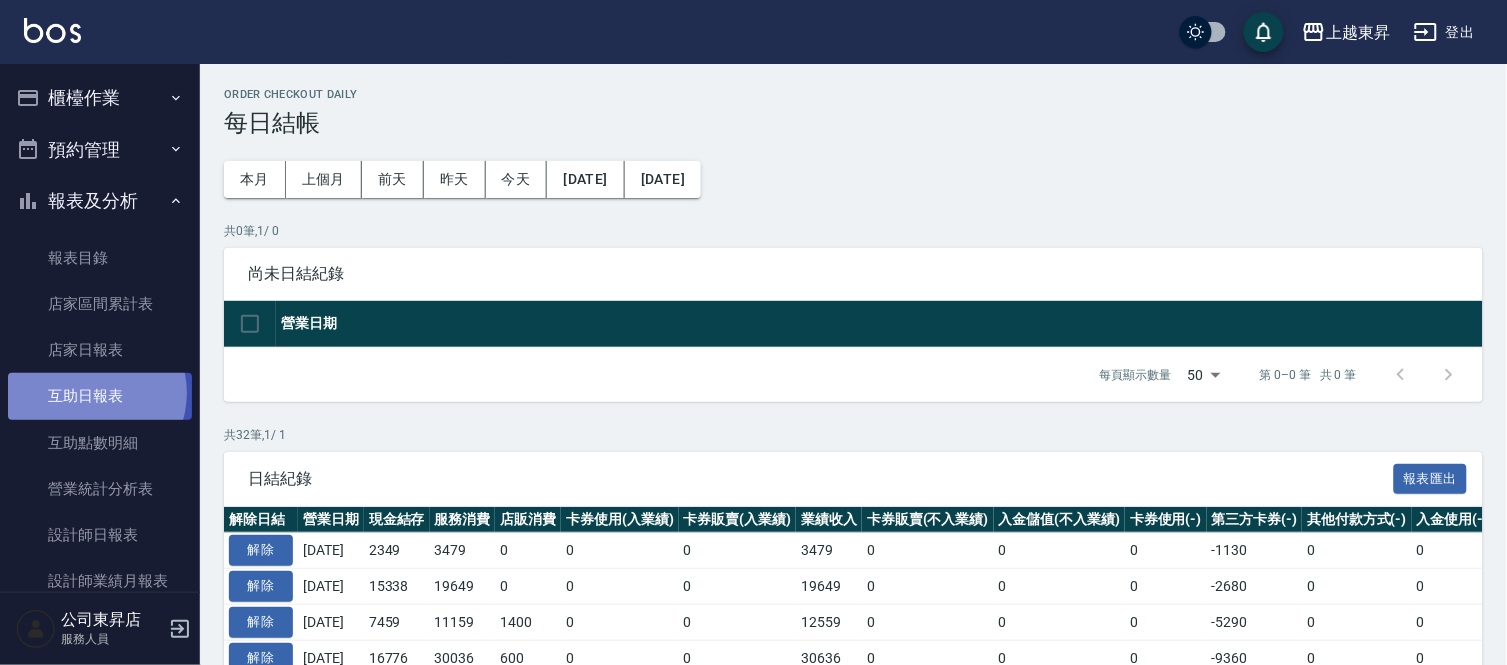 click on "互助日報表" at bounding box center [100, 396] 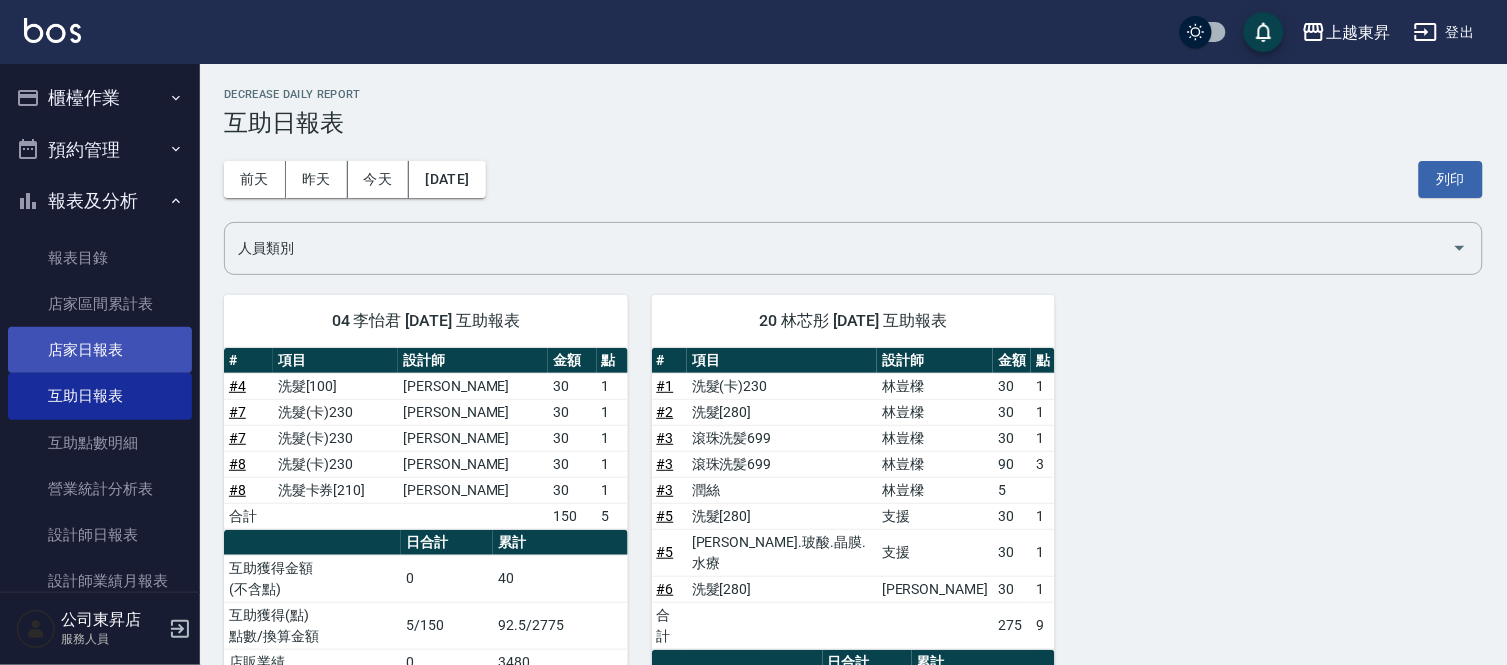 click on "店家日報表" at bounding box center (100, 350) 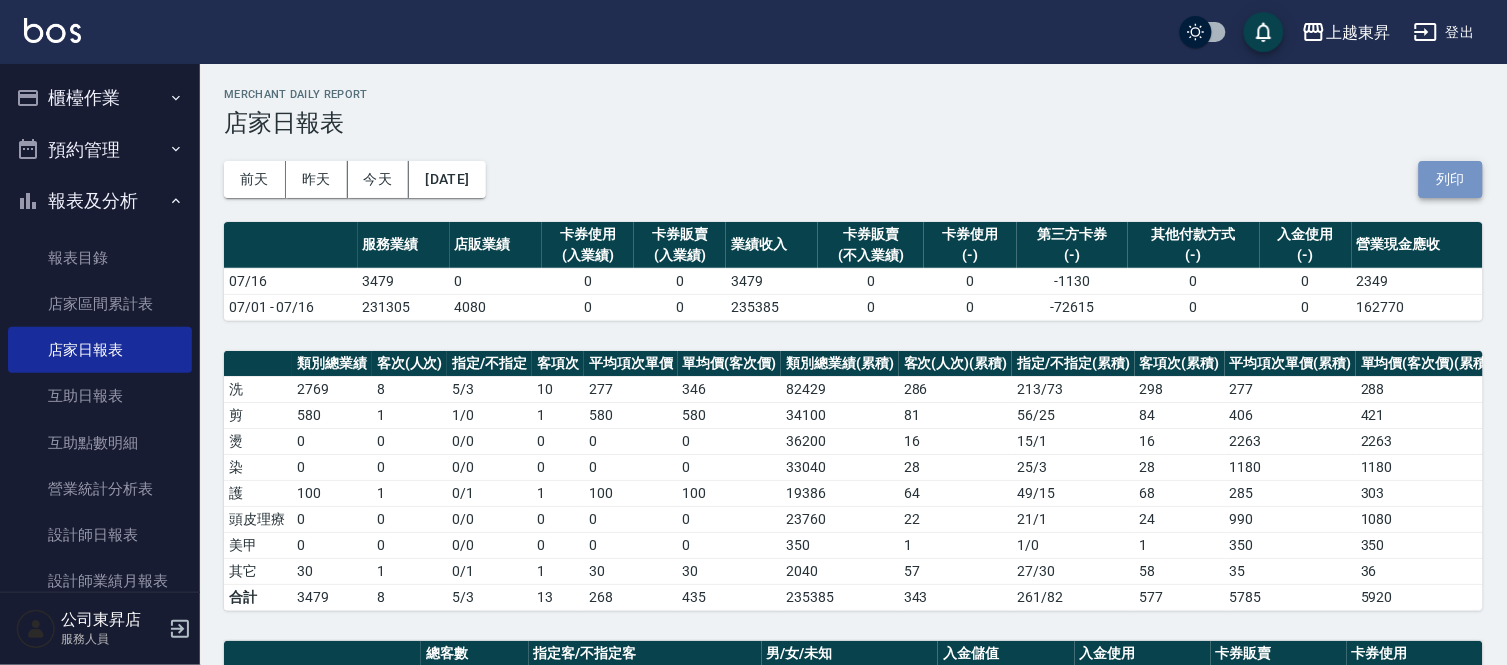 click on "列印" at bounding box center (1451, 179) 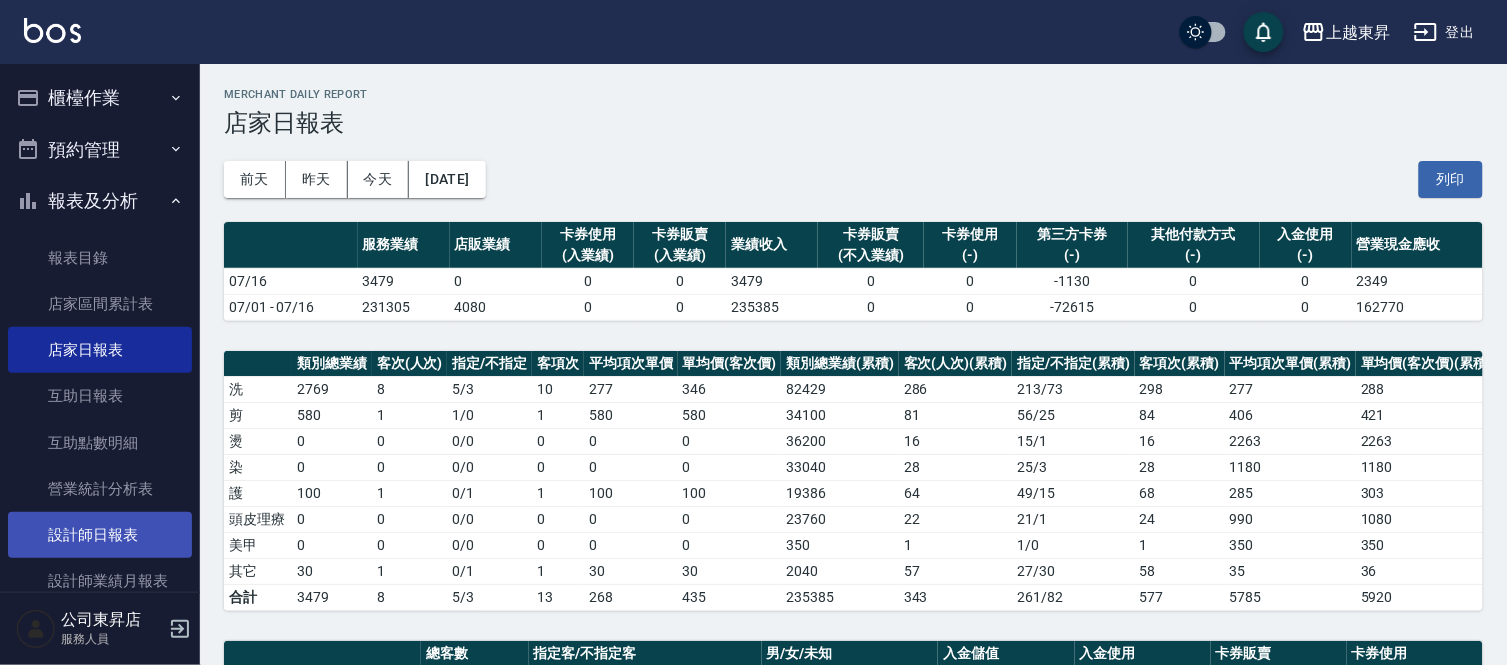 click on "設計師日報表" at bounding box center (100, 535) 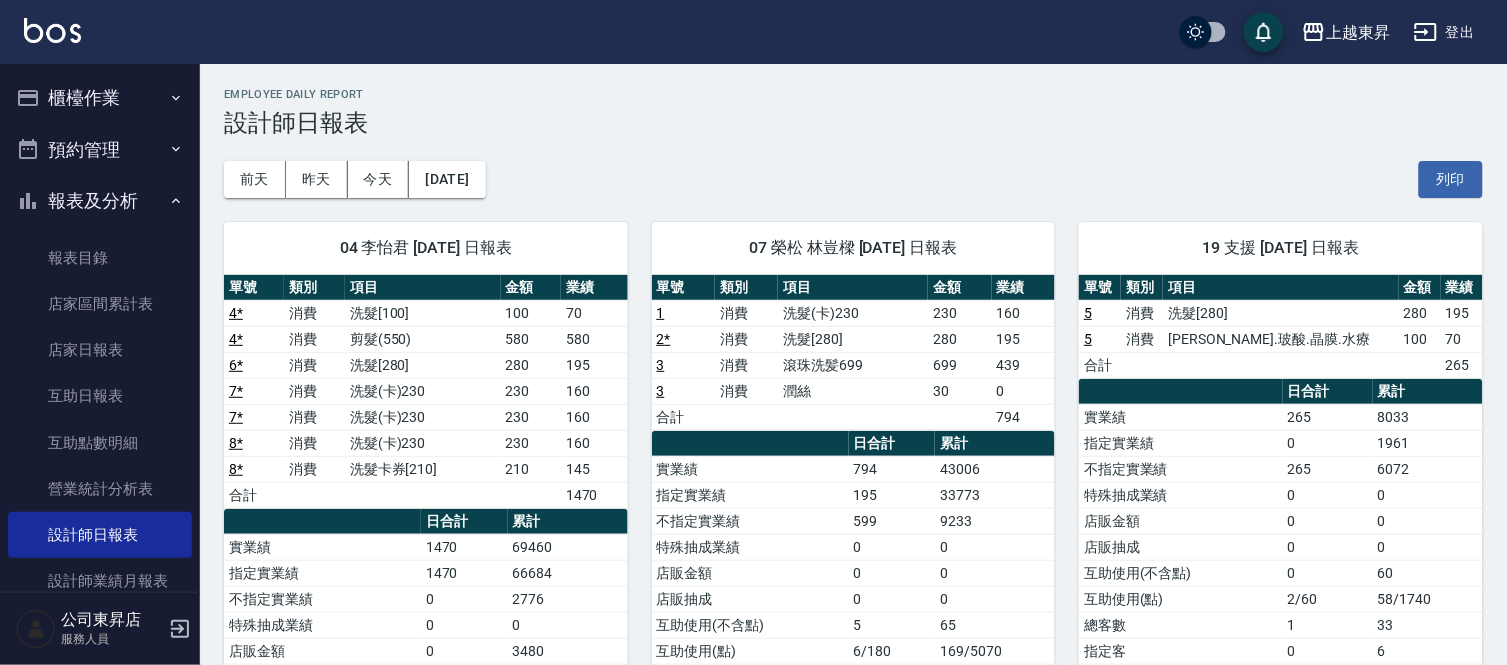 drag, startPoint x: 1442, startPoint y: 191, endPoint x: 924, endPoint y: 464, distance: 585.5365 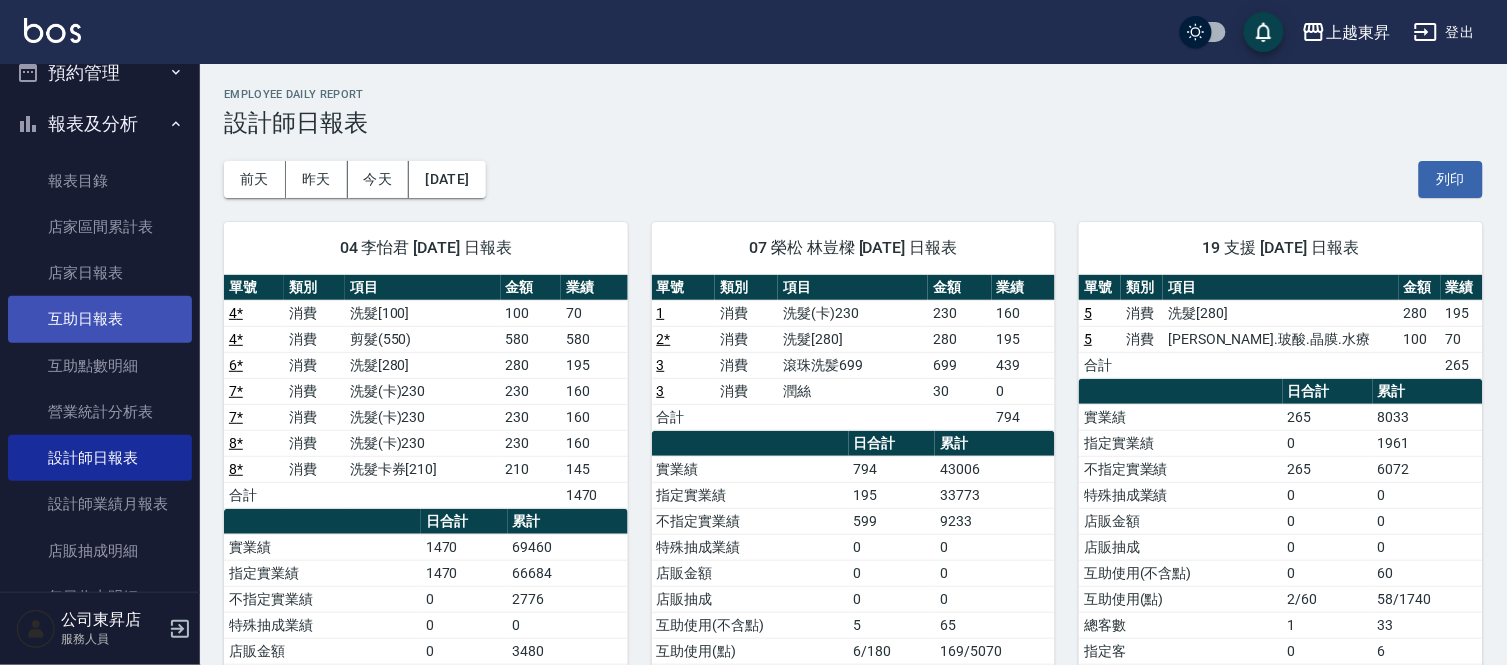 scroll, scrollTop: 111, scrollLeft: 0, axis: vertical 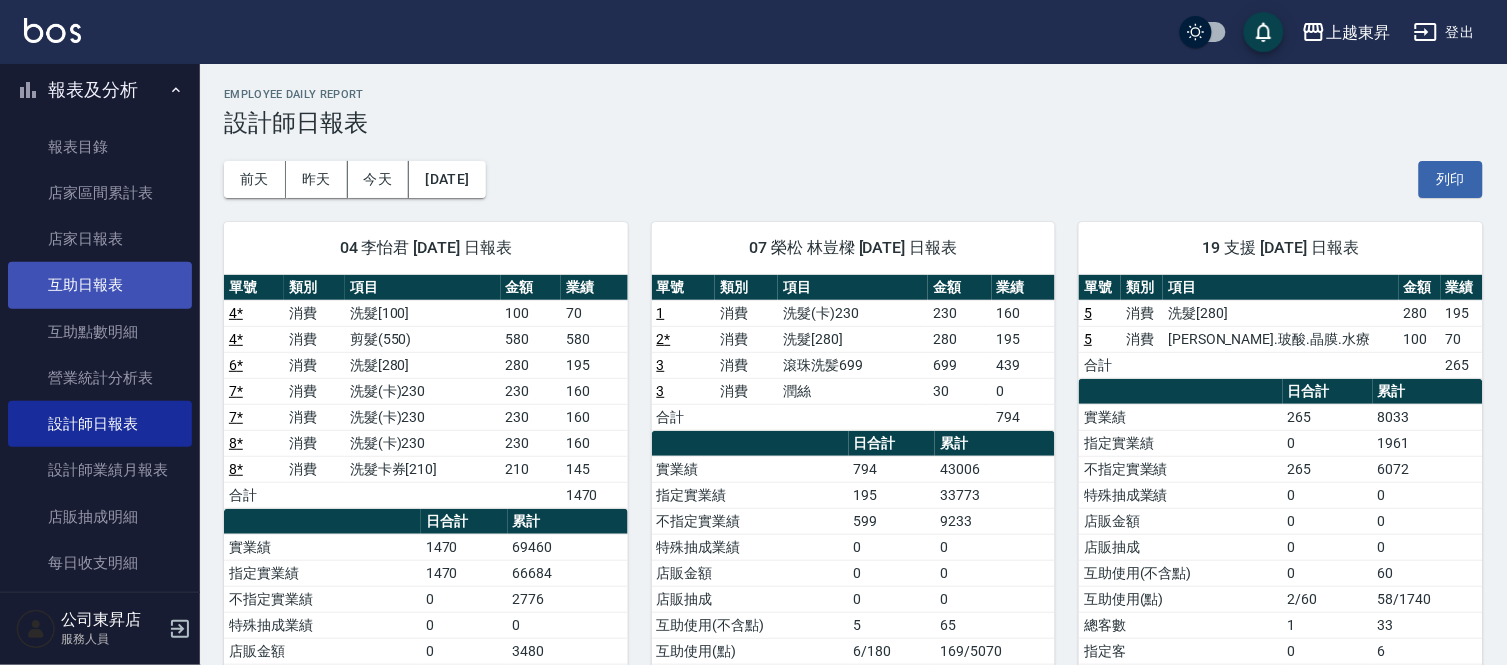 click on "互助日報表" at bounding box center (100, 285) 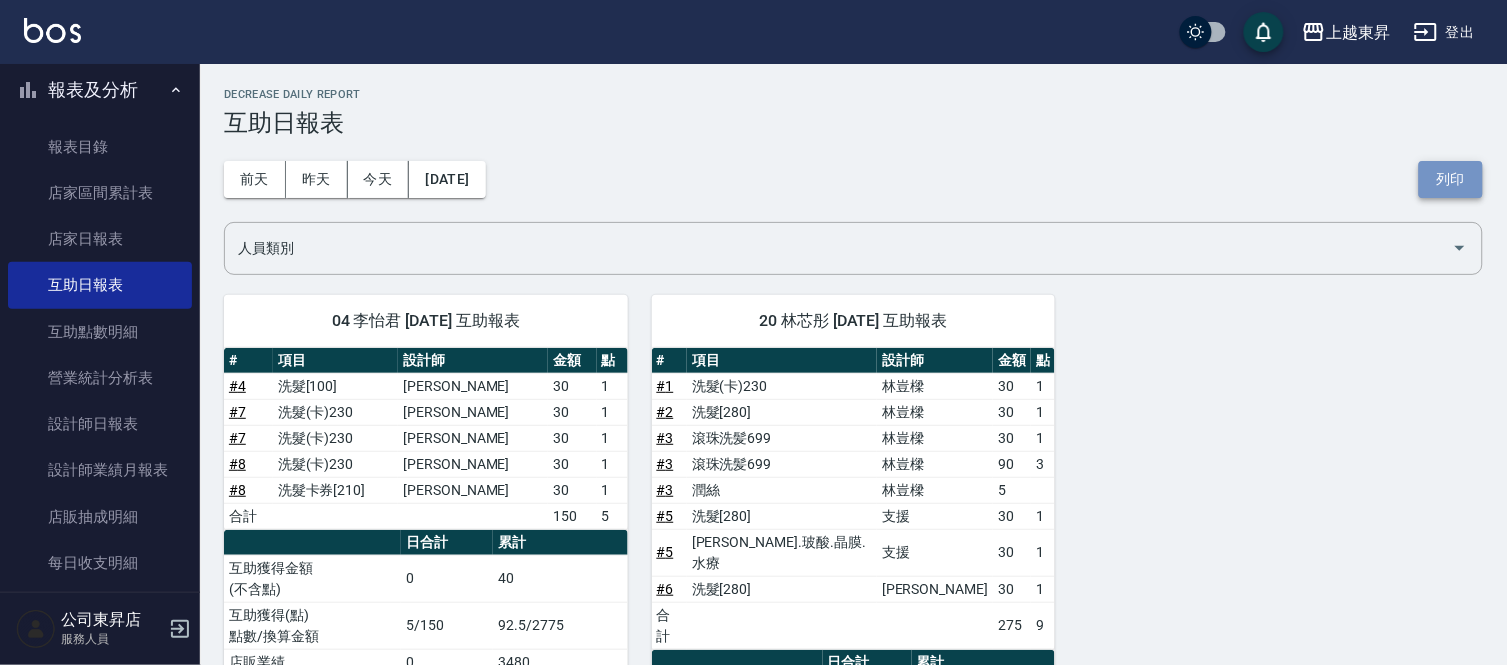 click on "列印" at bounding box center (1451, 179) 